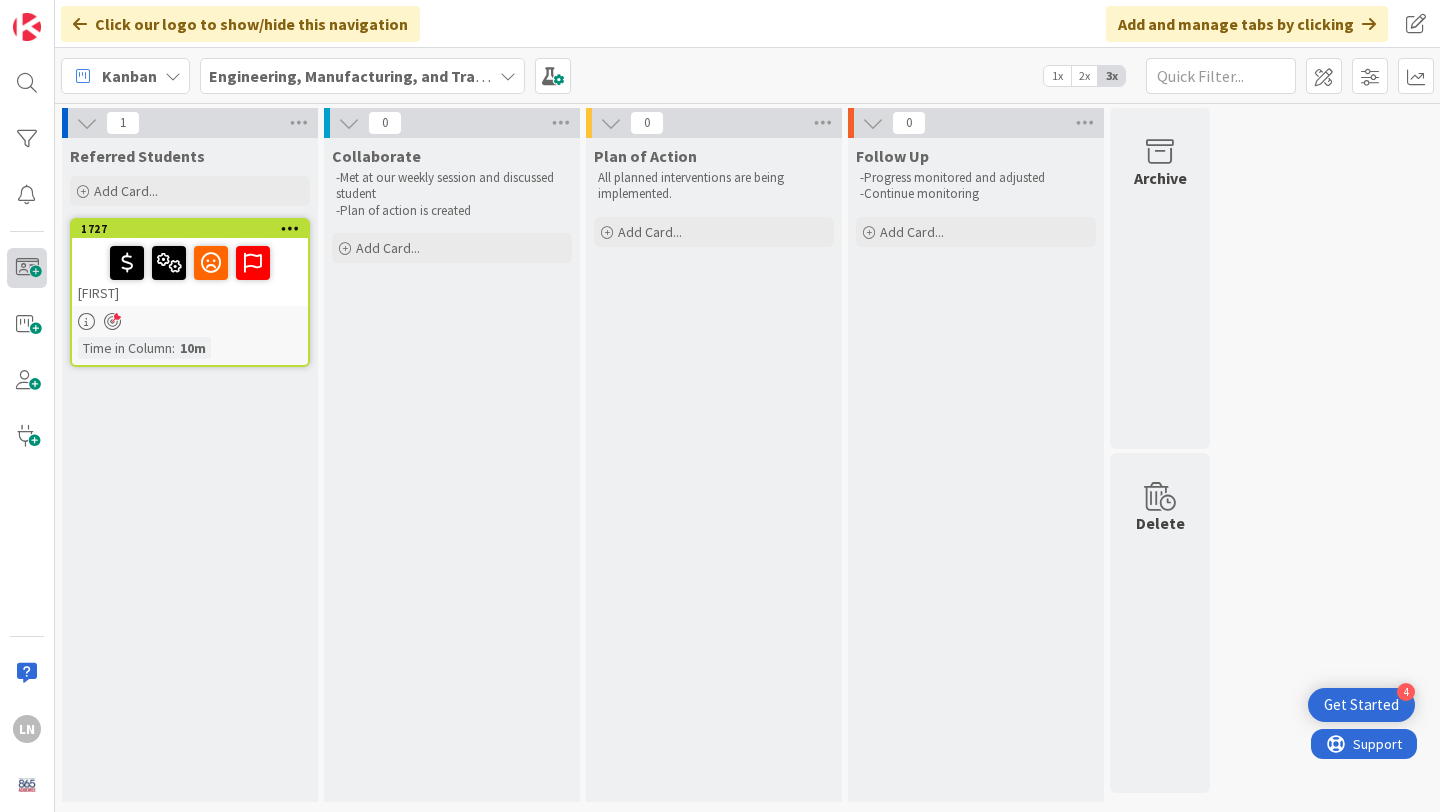 scroll, scrollTop: 0, scrollLeft: 0, axis: both 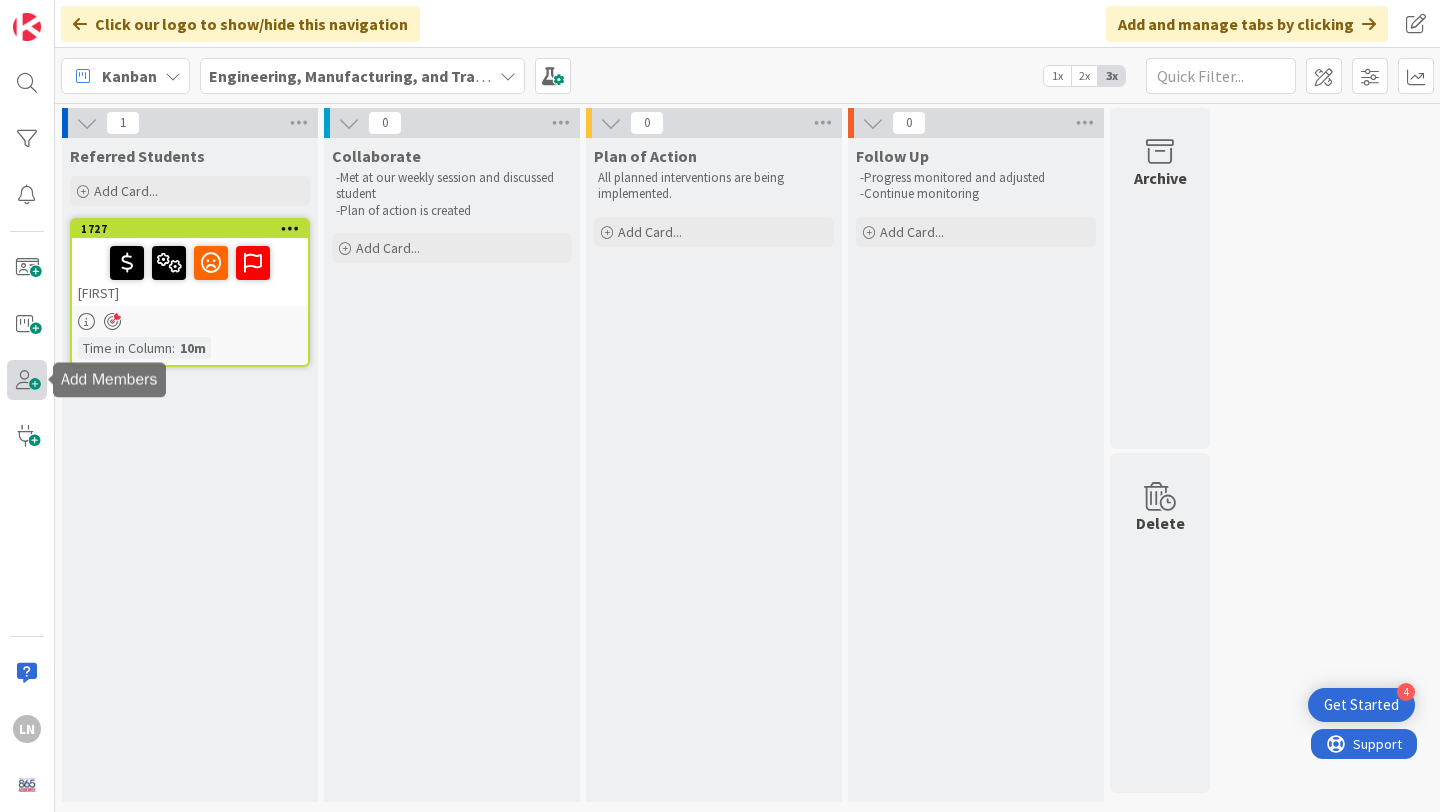 click at bounding box center (27, 380) 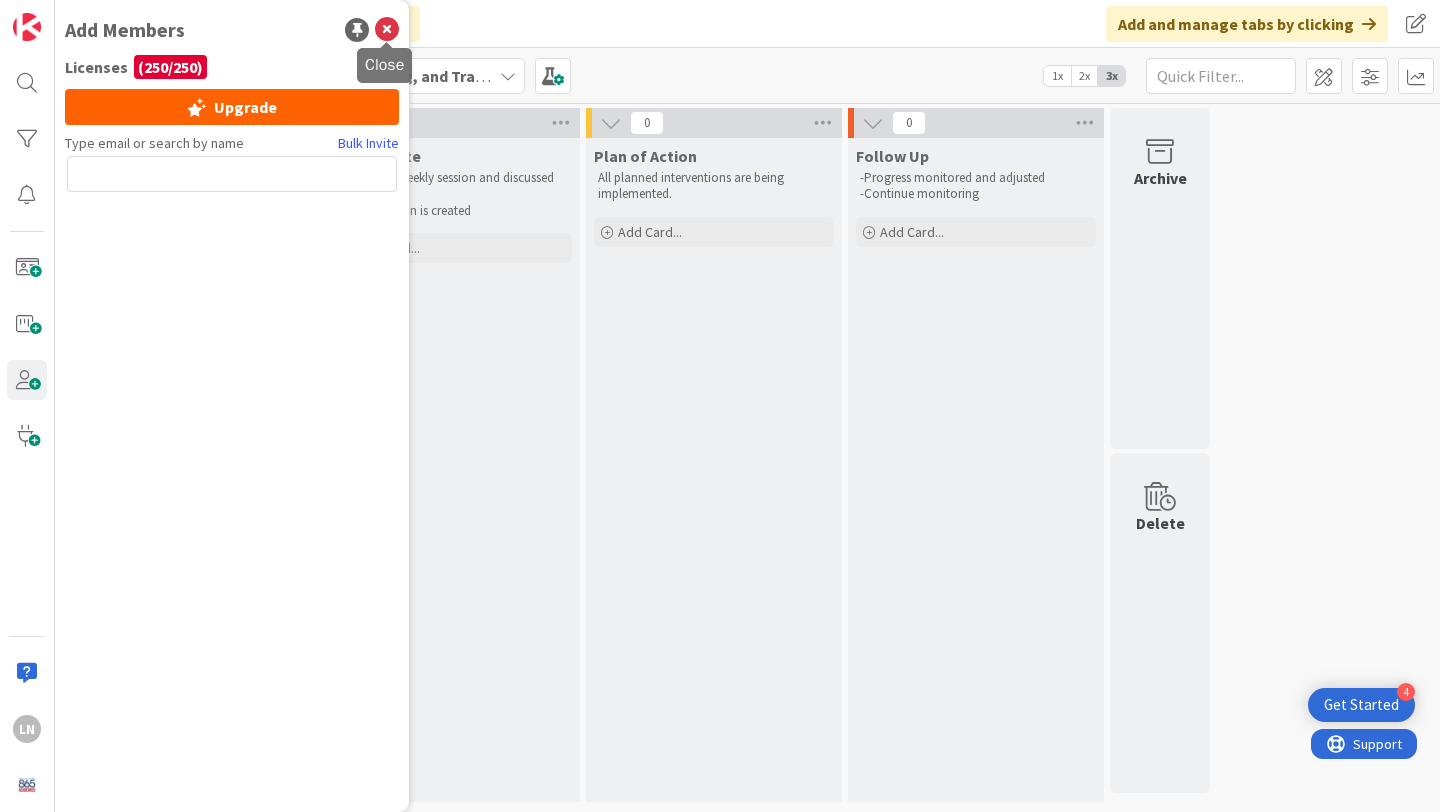 click at bounding box center [387, 30] 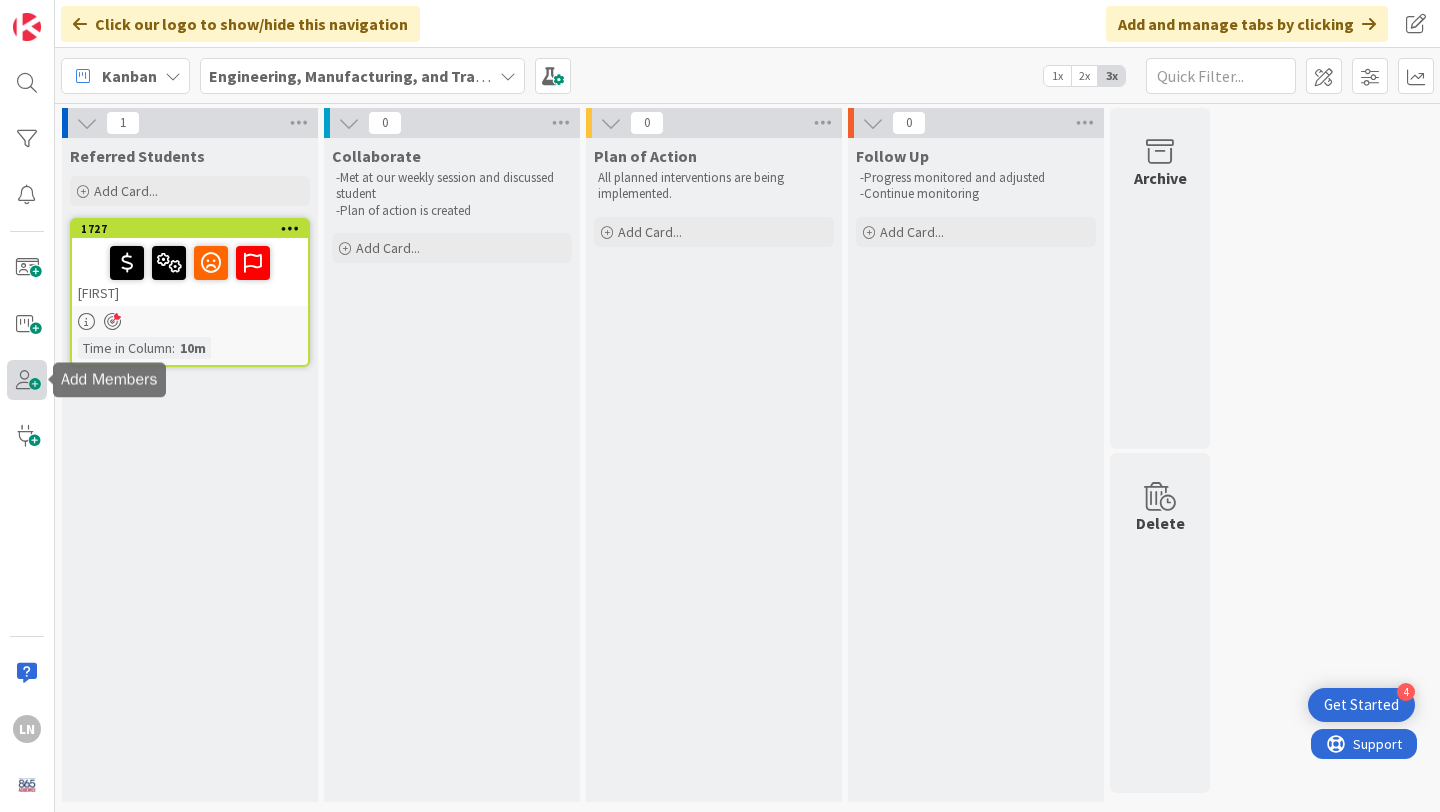click at bounding box center [27, 380] 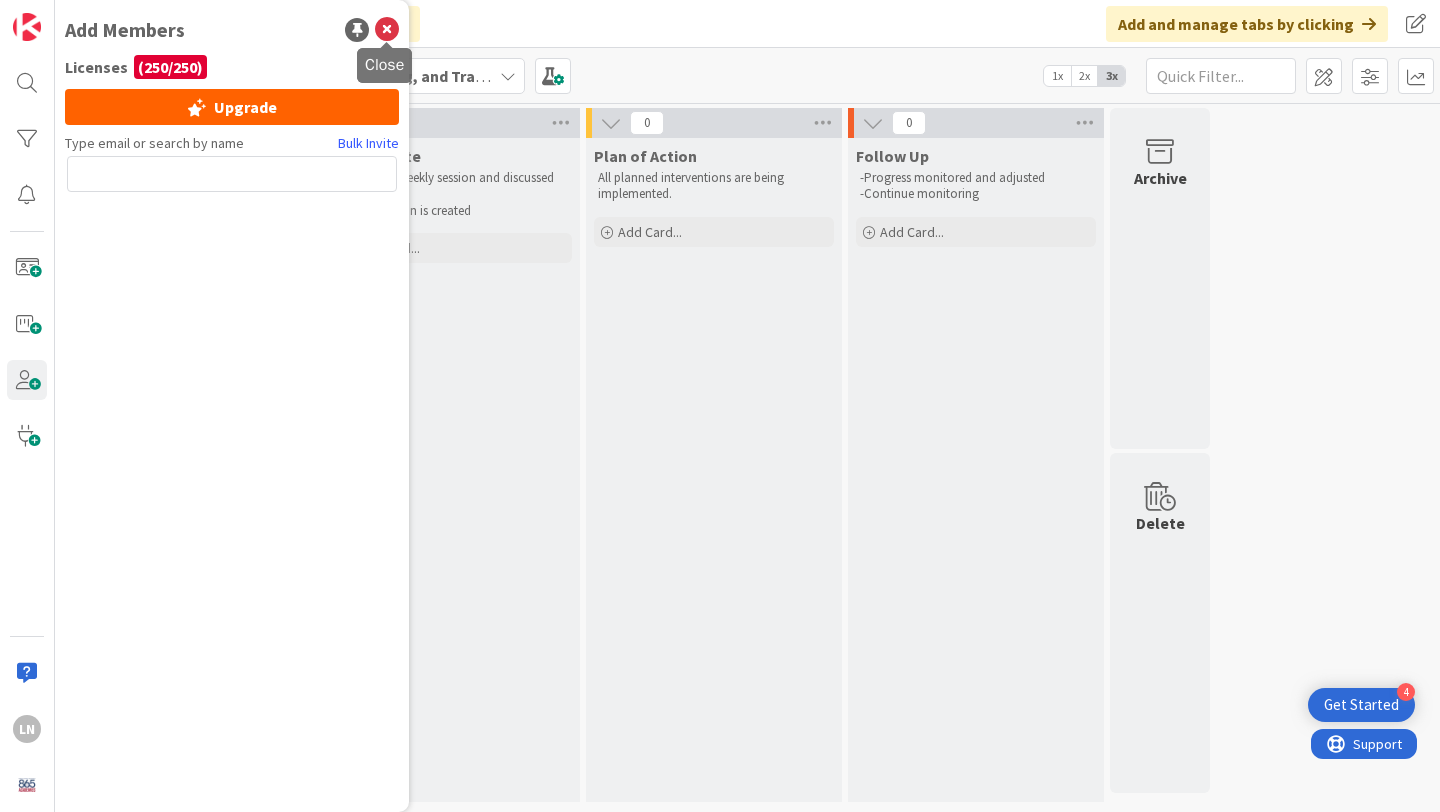 click at bounding box center [387, 30] 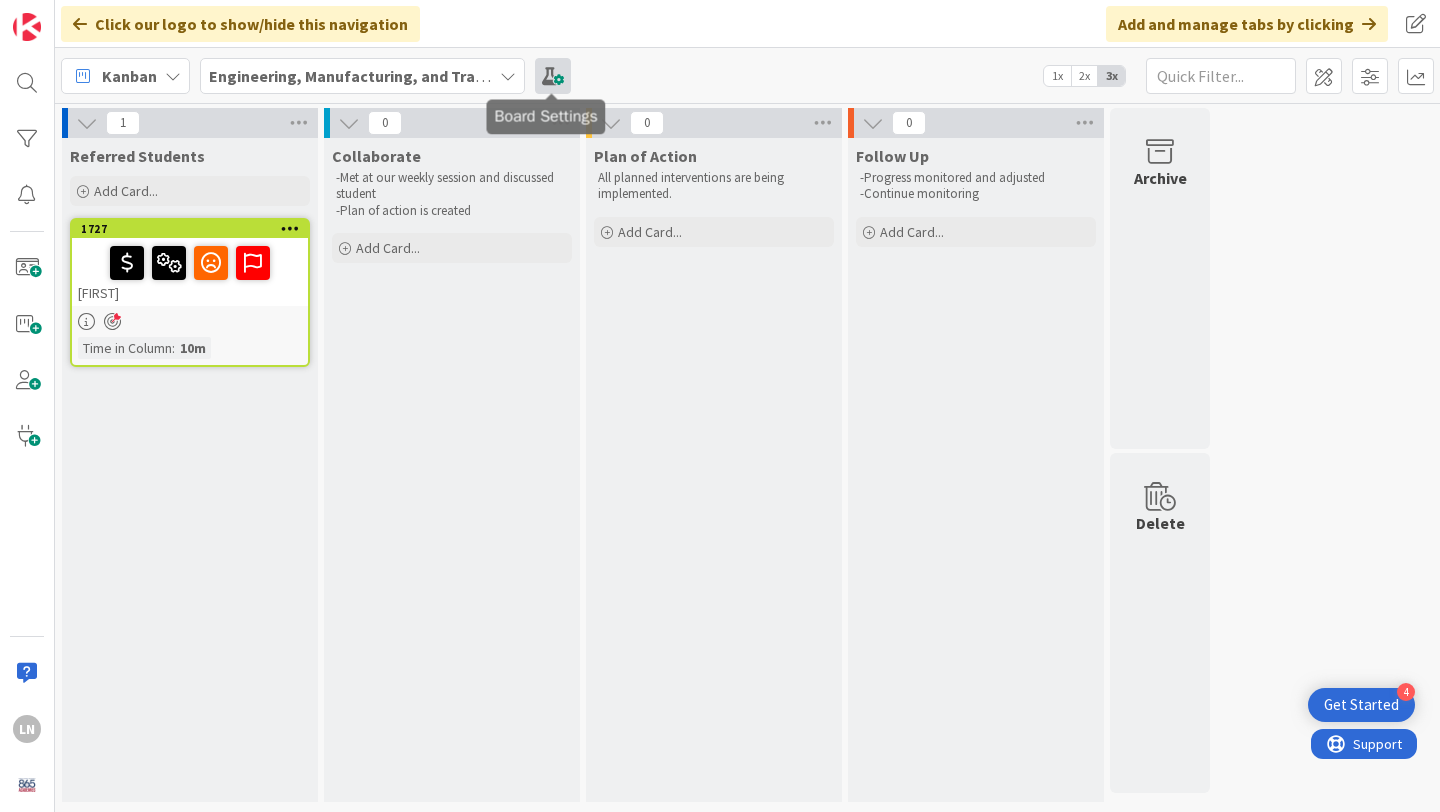 click at bounding box center (553, 76) 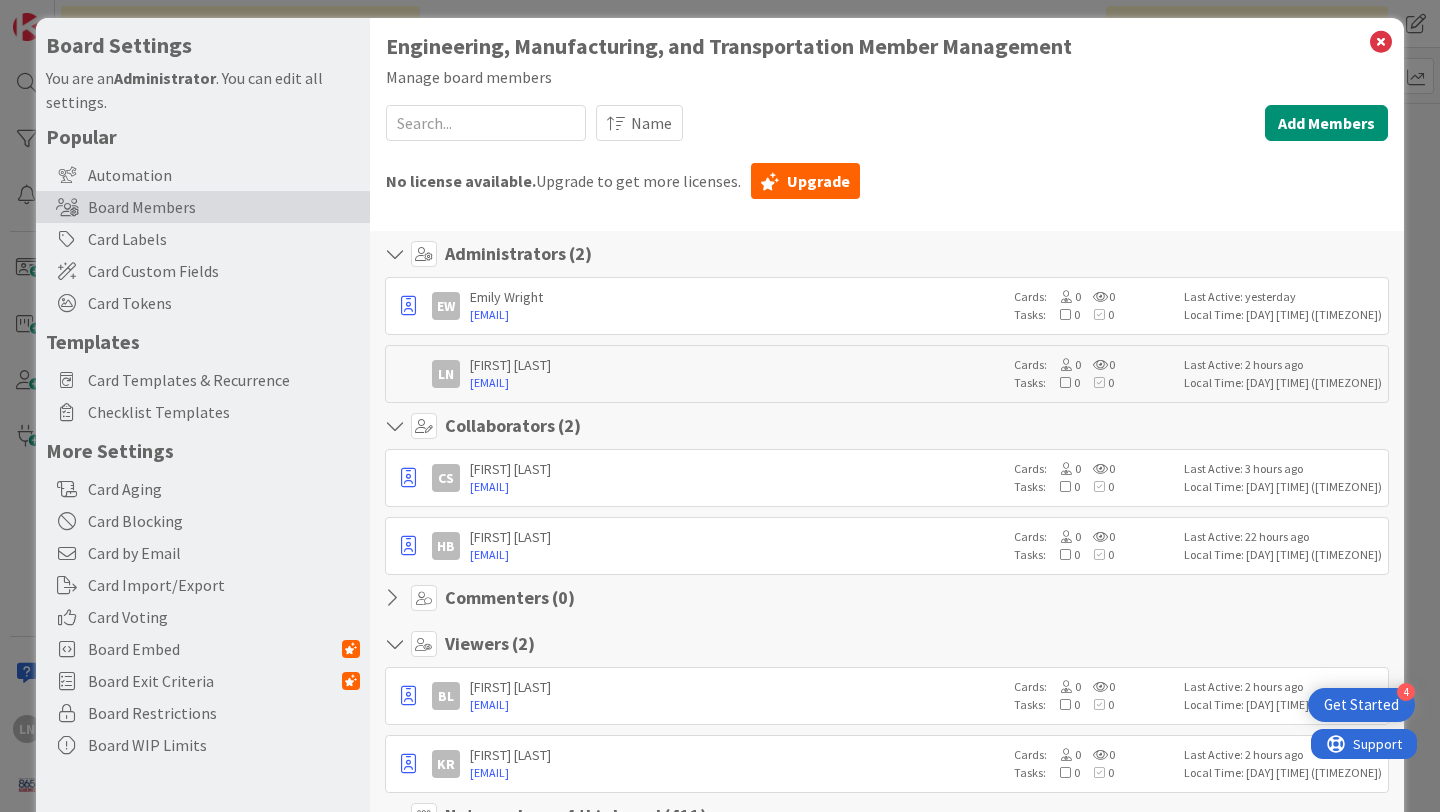 scroll, scrollTop: 0, scrollLeft: 0, axis: both 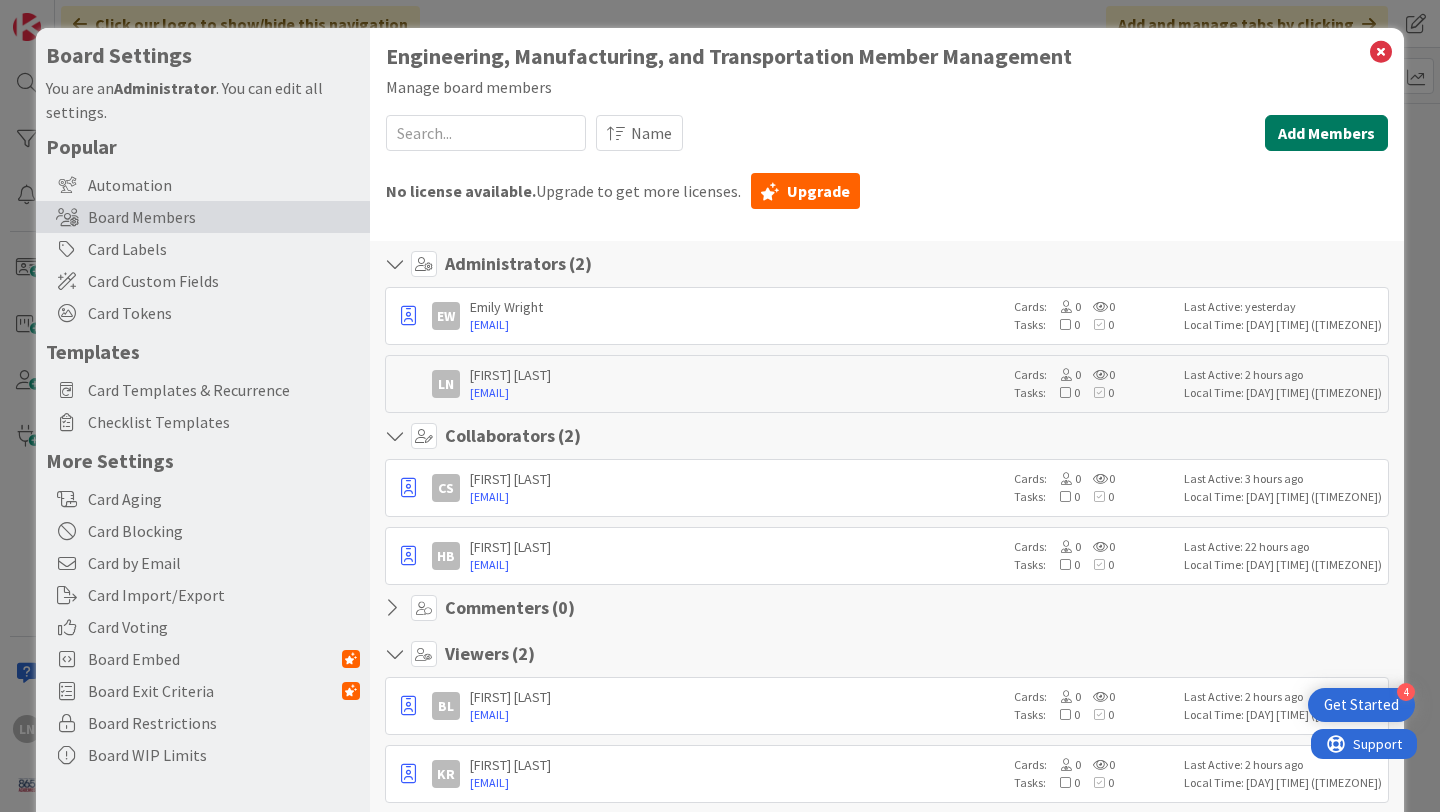 click on "Add Members" at bounding box center (1326, 133) 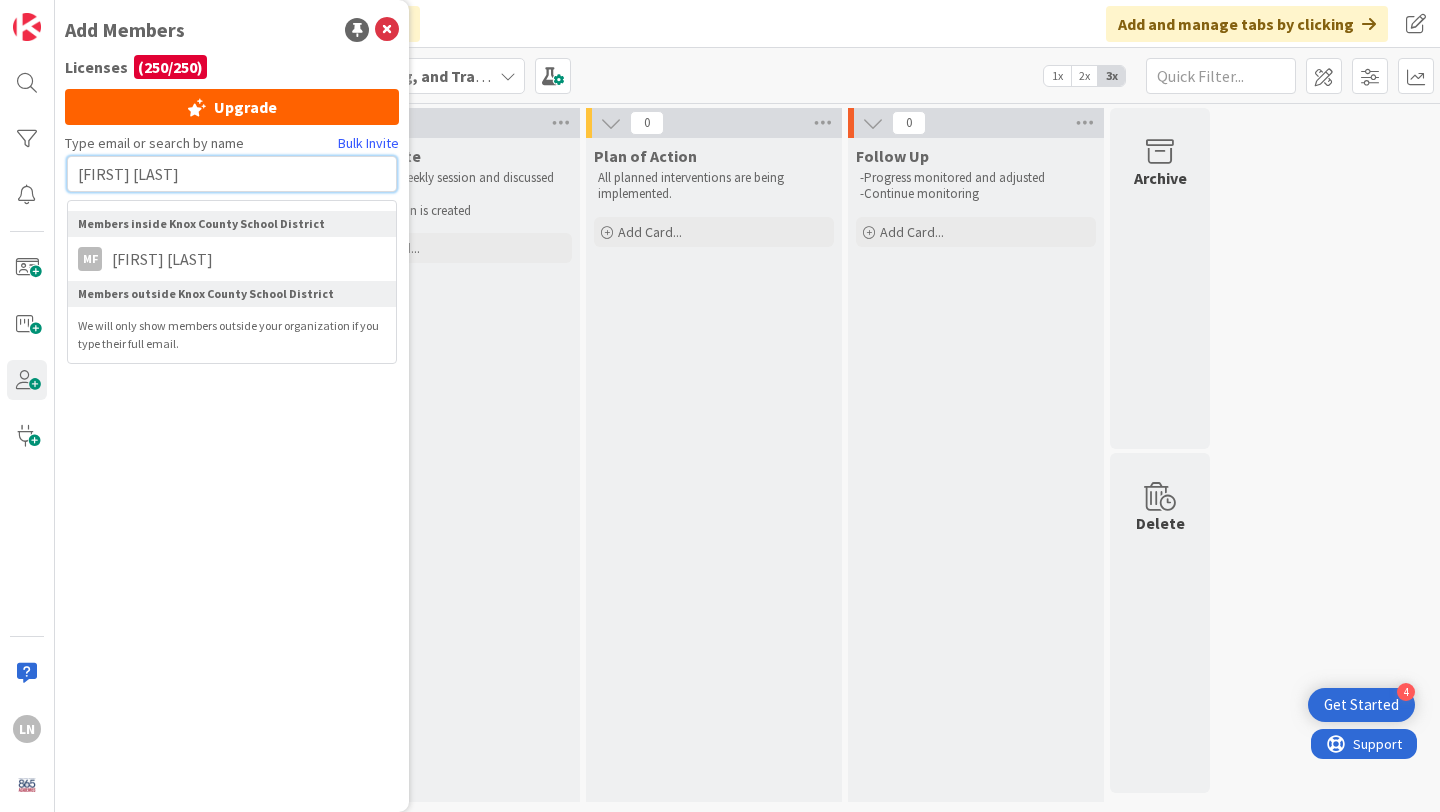 click on "[FIRST] [LAST]" at bounding box center (232, 174) 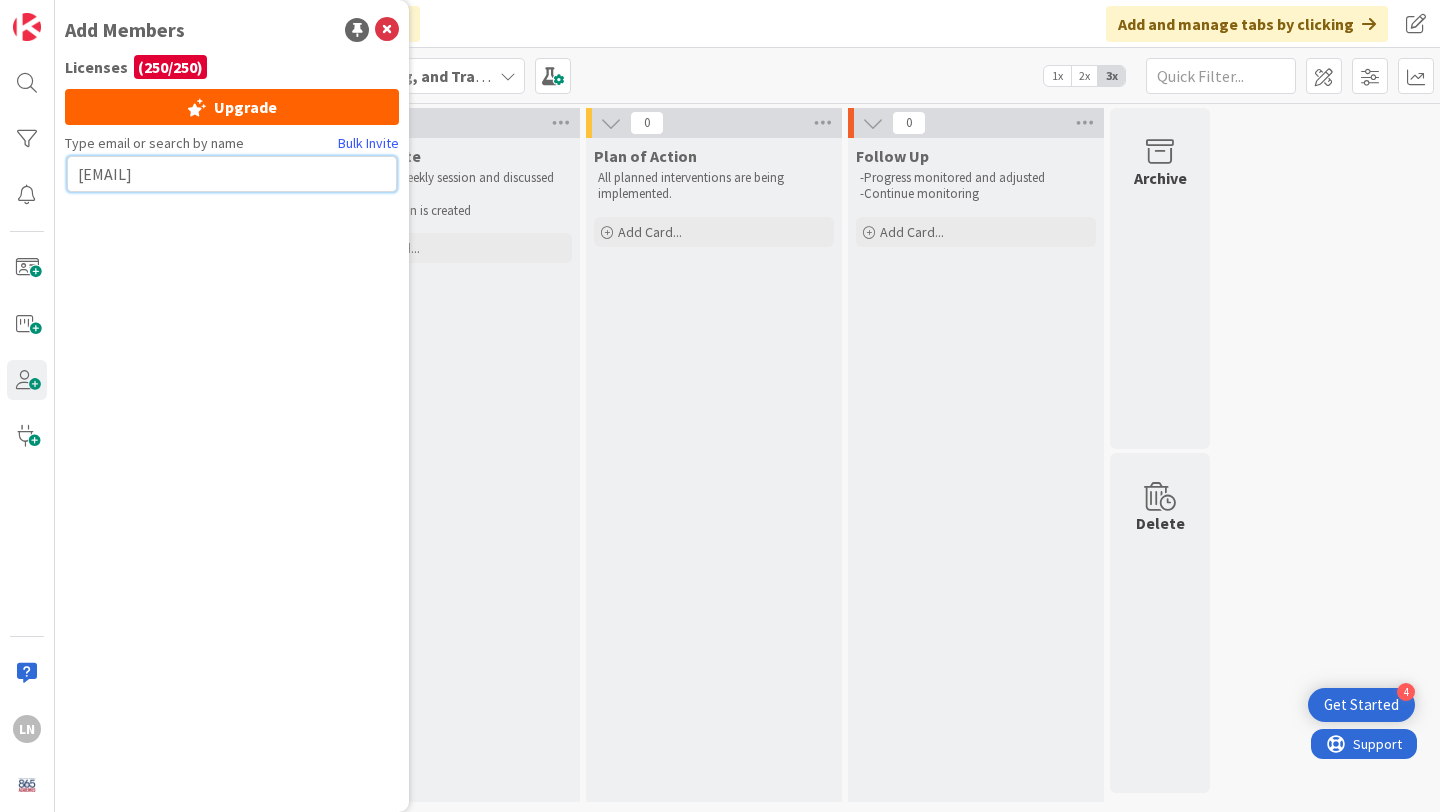click on "[EMAIL]" at bounding box center [232, 174] 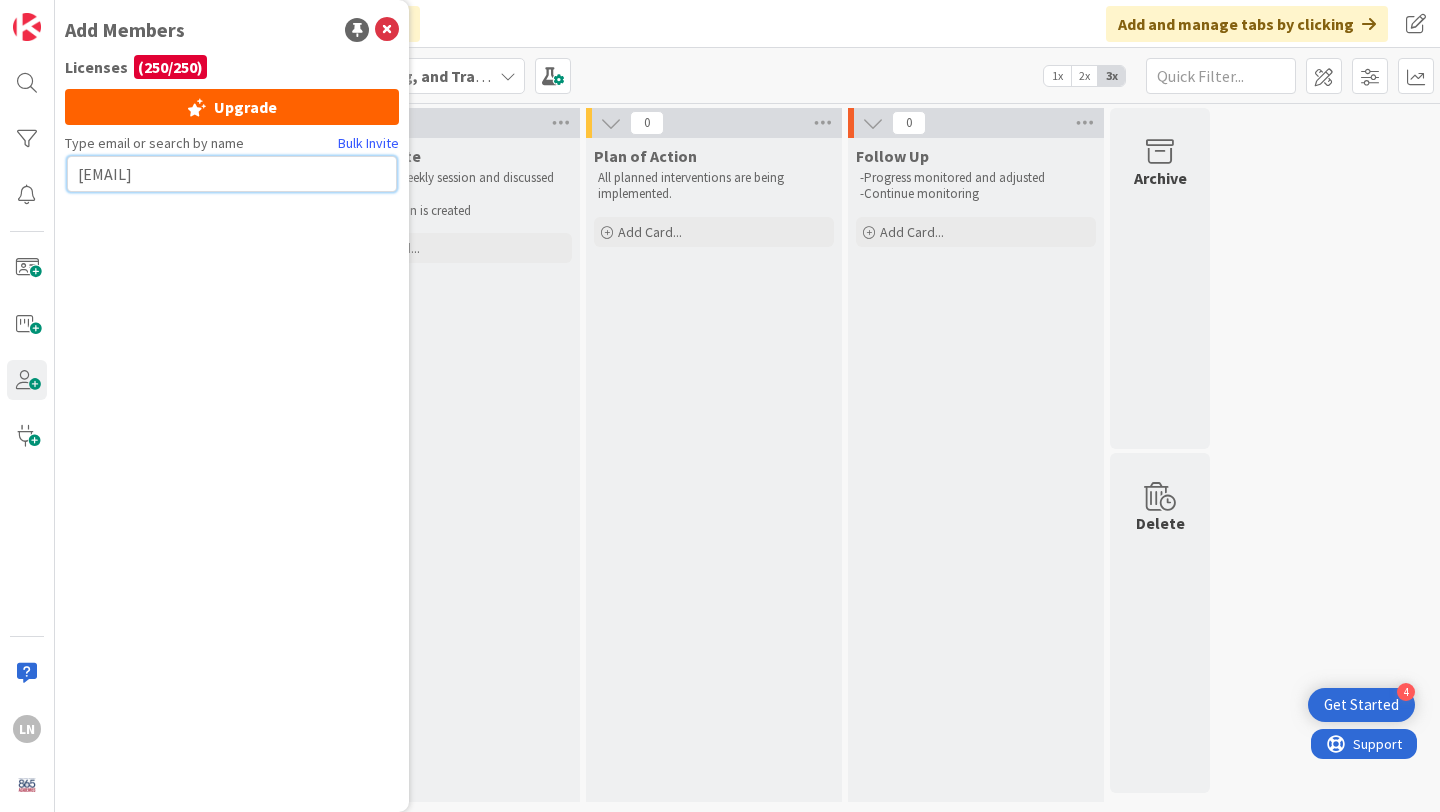 paste on "[DOMAIN]" 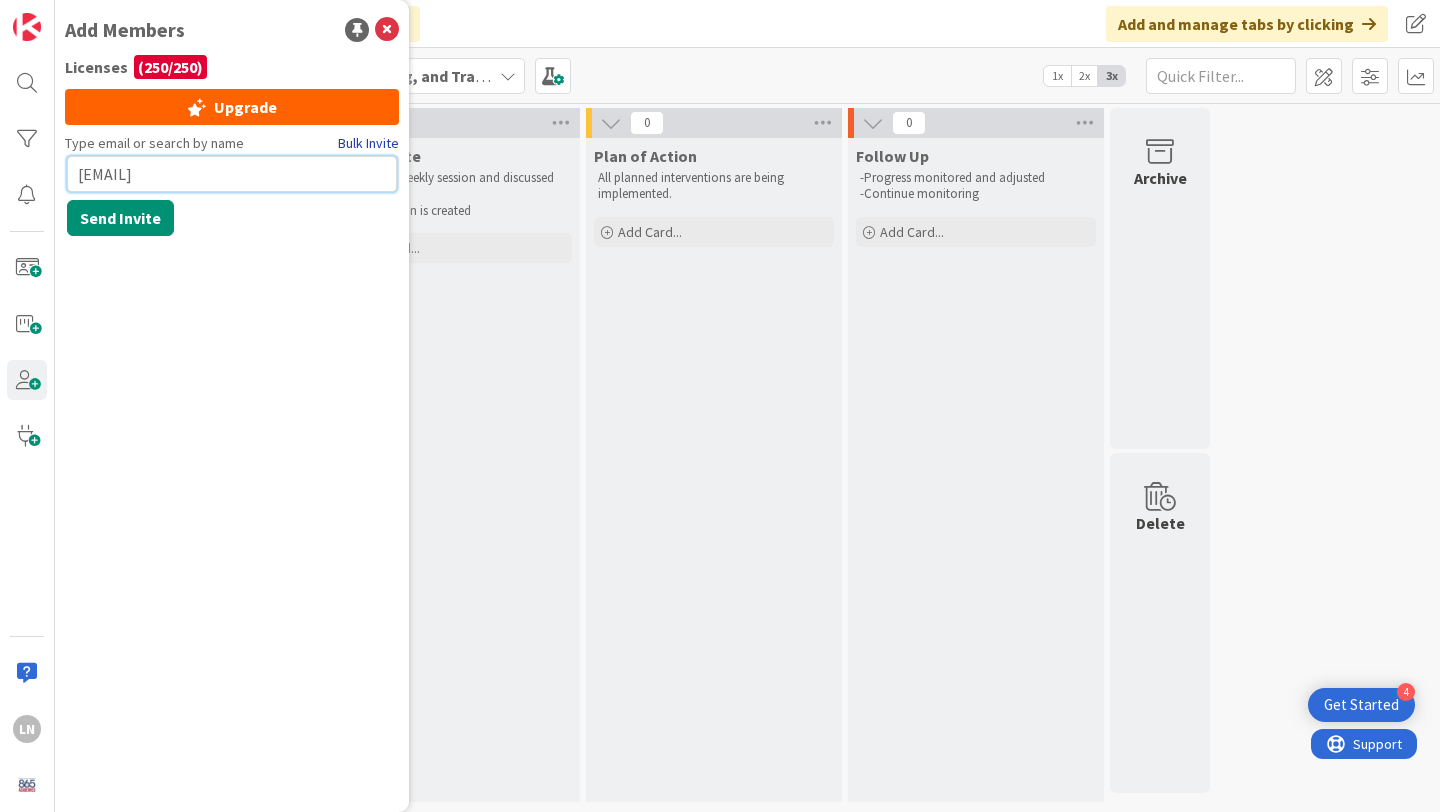 type on "[EMAIL]" 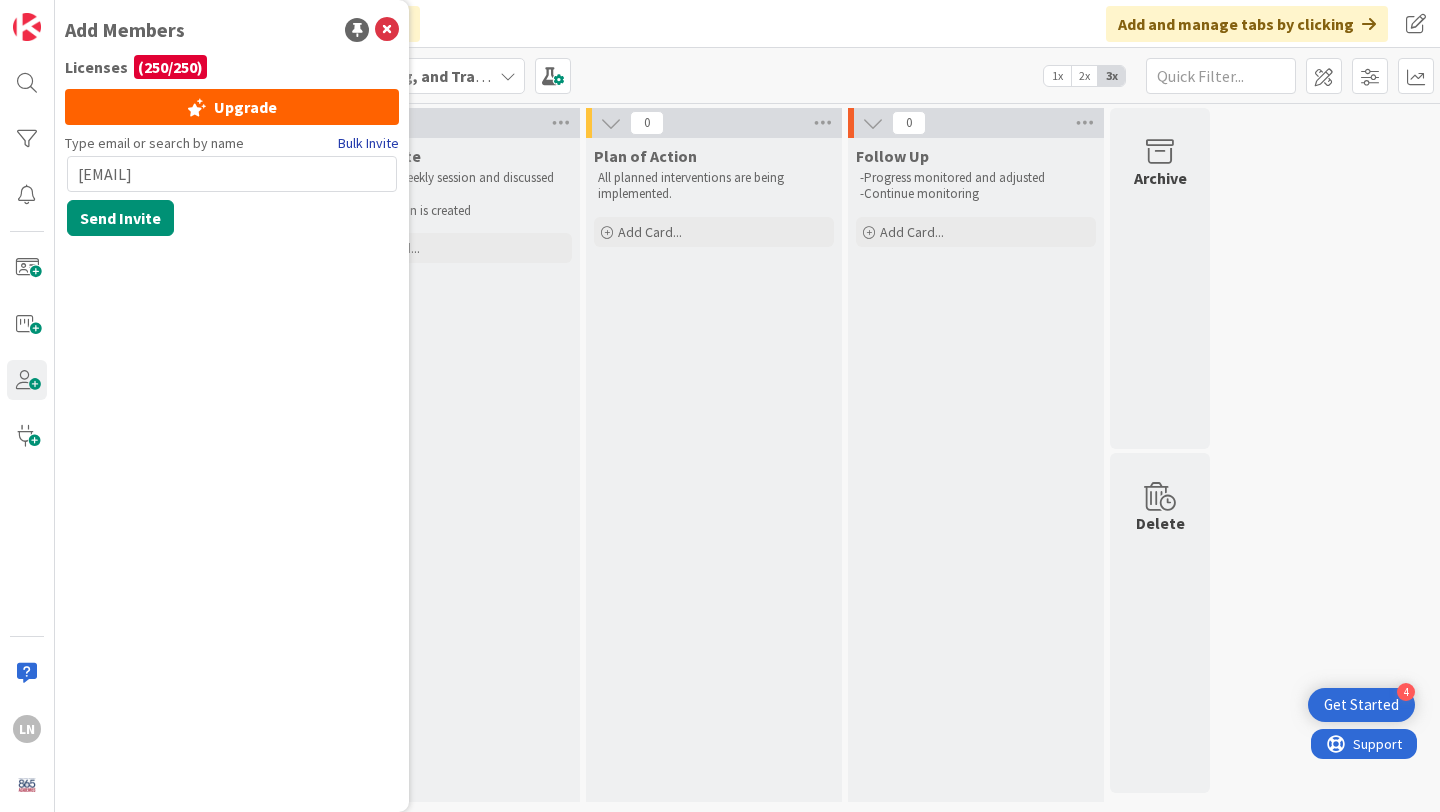 click on "Bulk Invite" at bounding box center (368, 143) 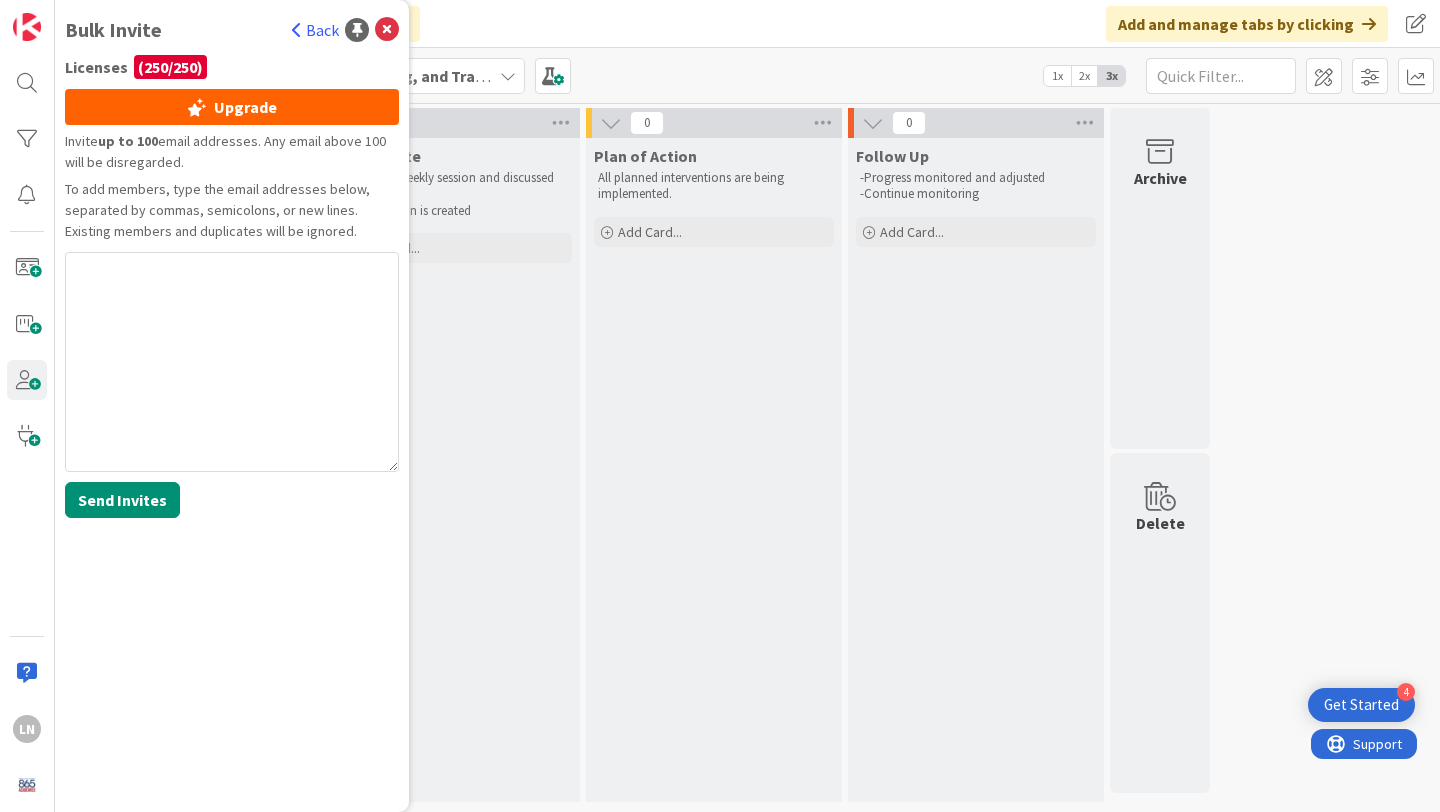 click on "Back" at bounding box center (315, 30) 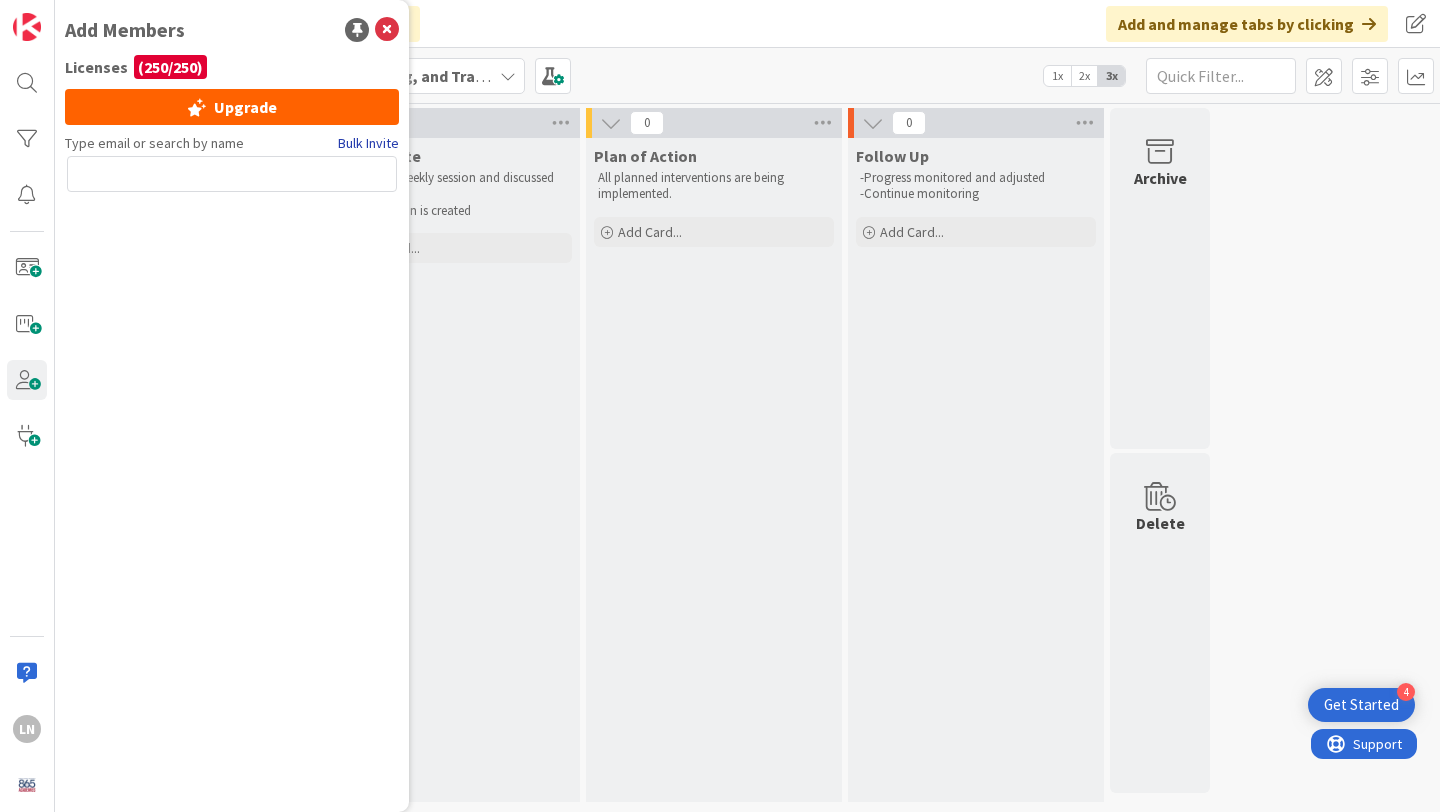 click on "Bulk Invite" at bounding box center [368, 143] 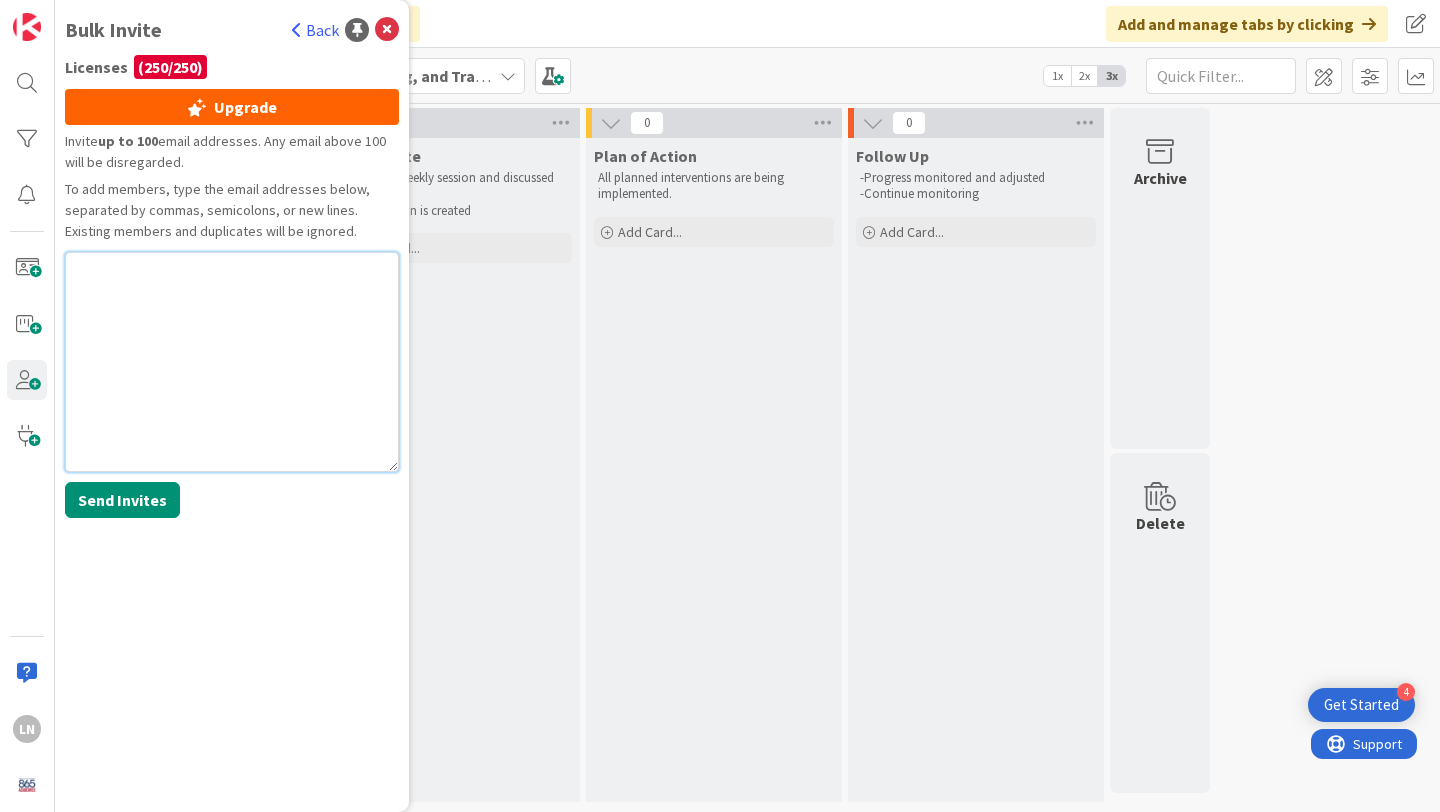 click at bounding box center [232, 362] 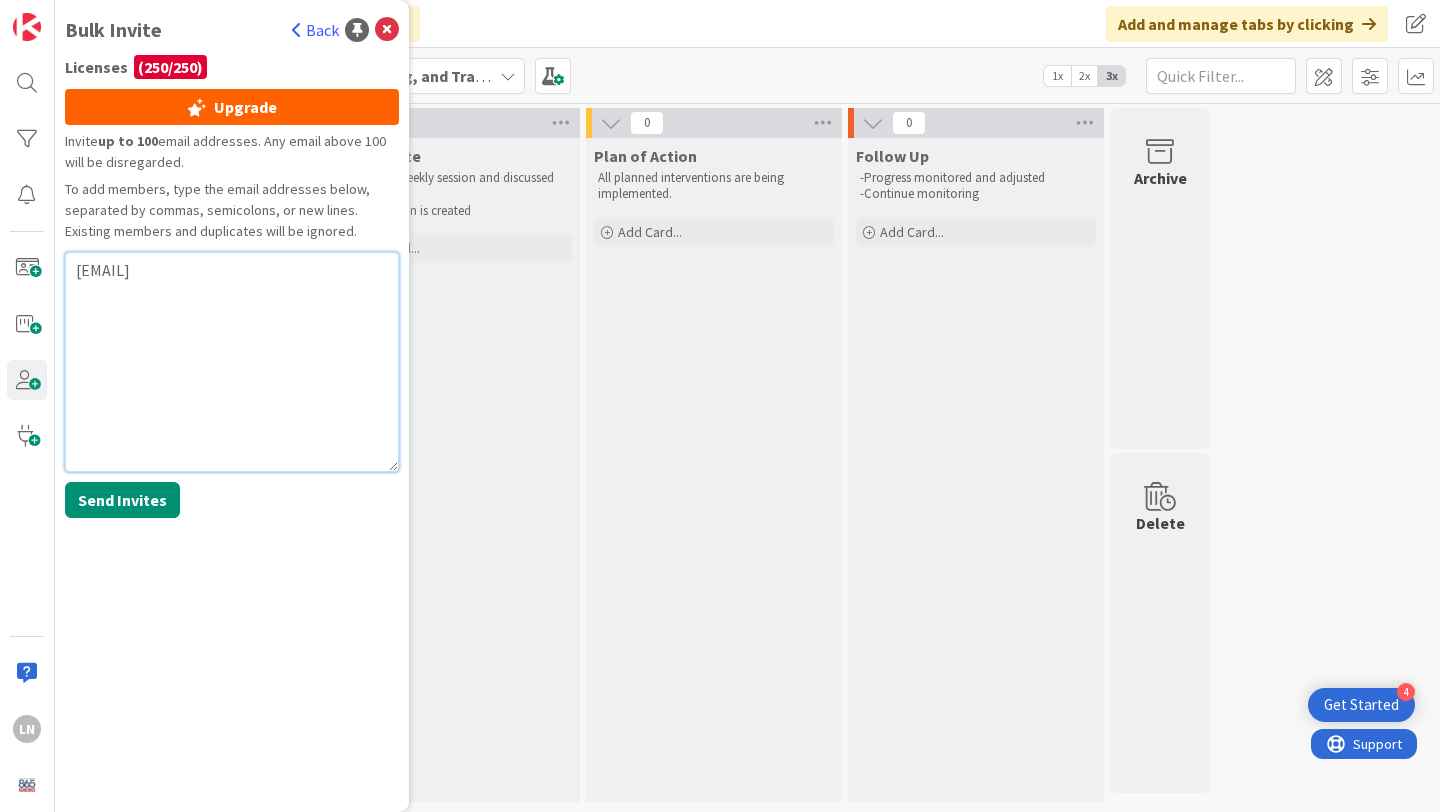 paste on "[DOMAIN]" 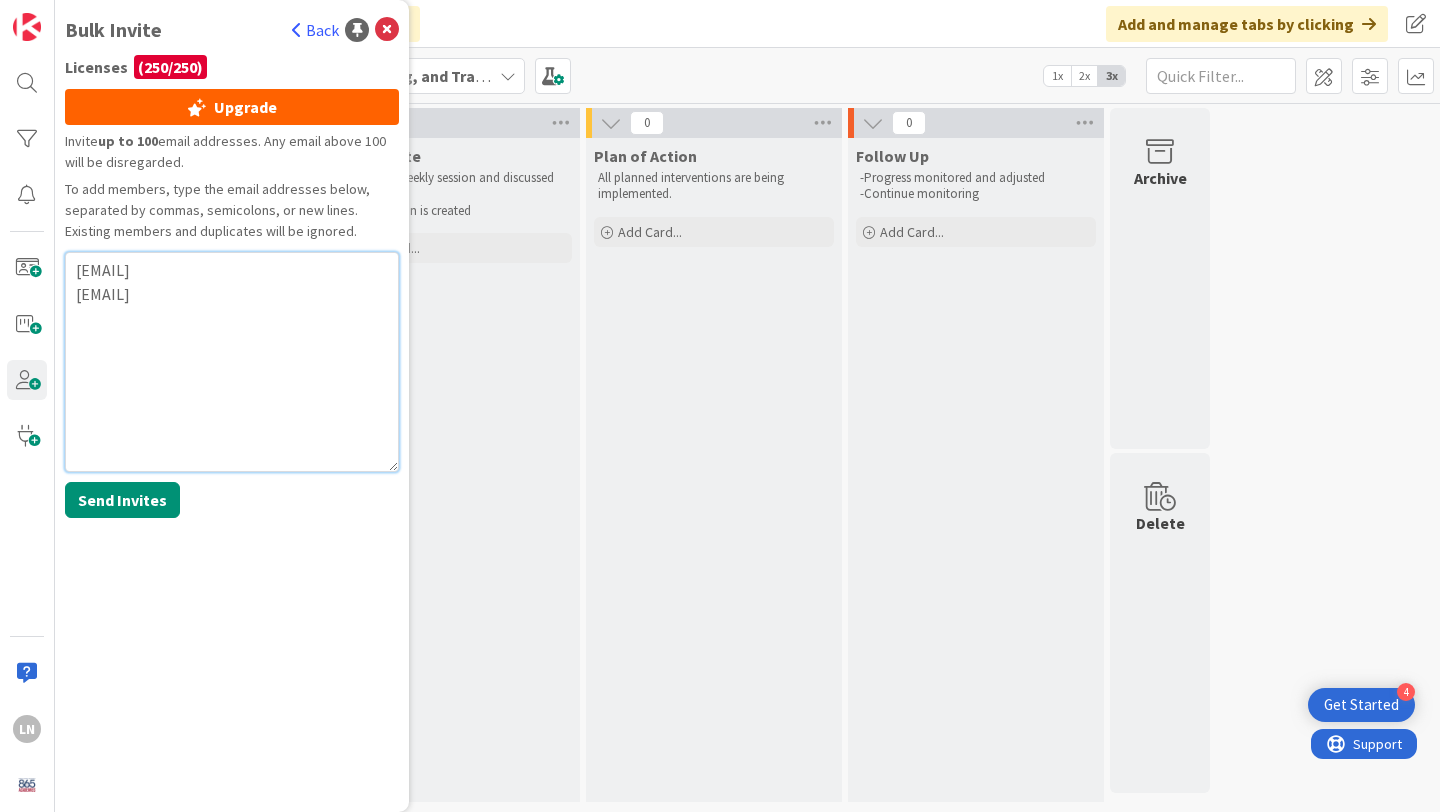 paste on "[DOMAIN]" 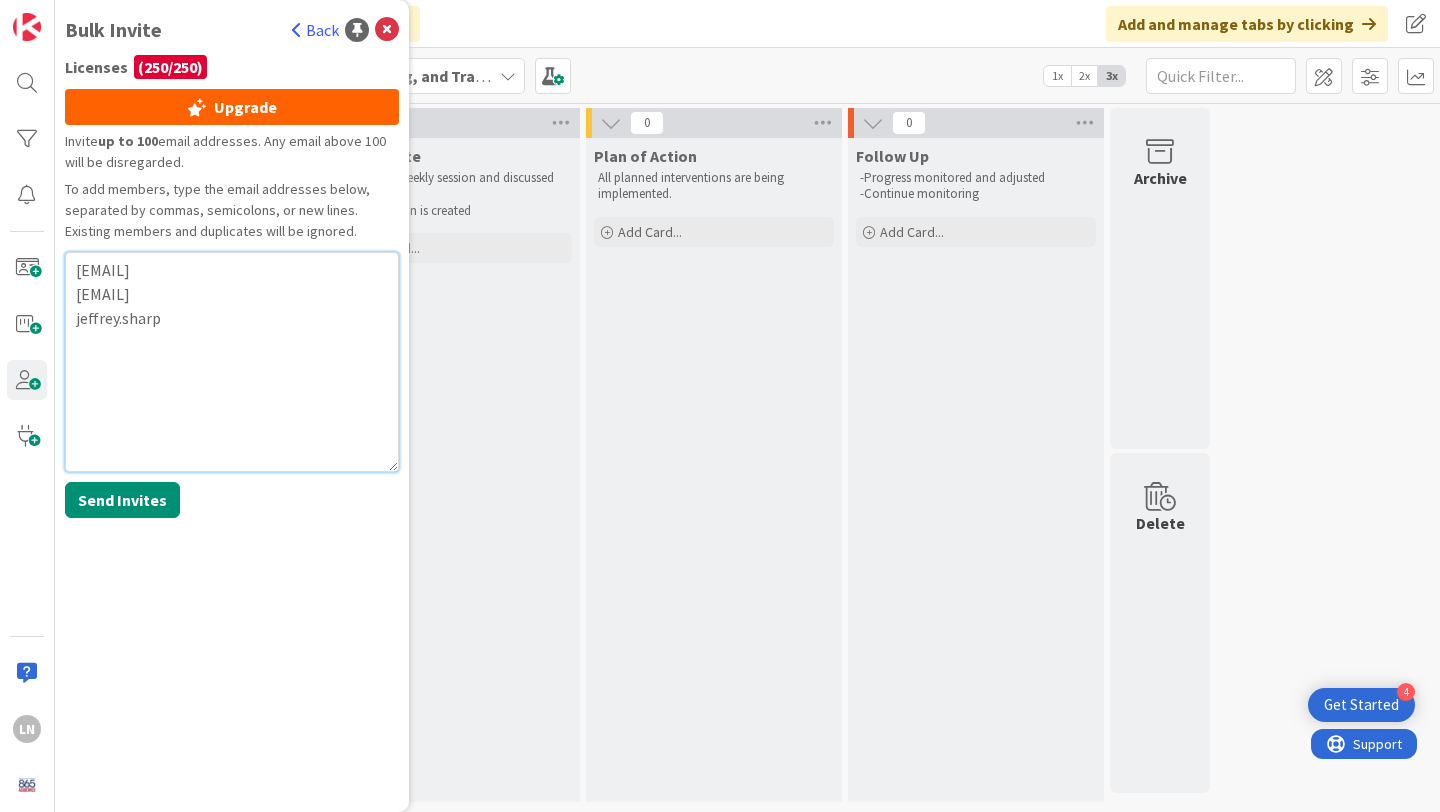 paste on "[DOMAIN]" 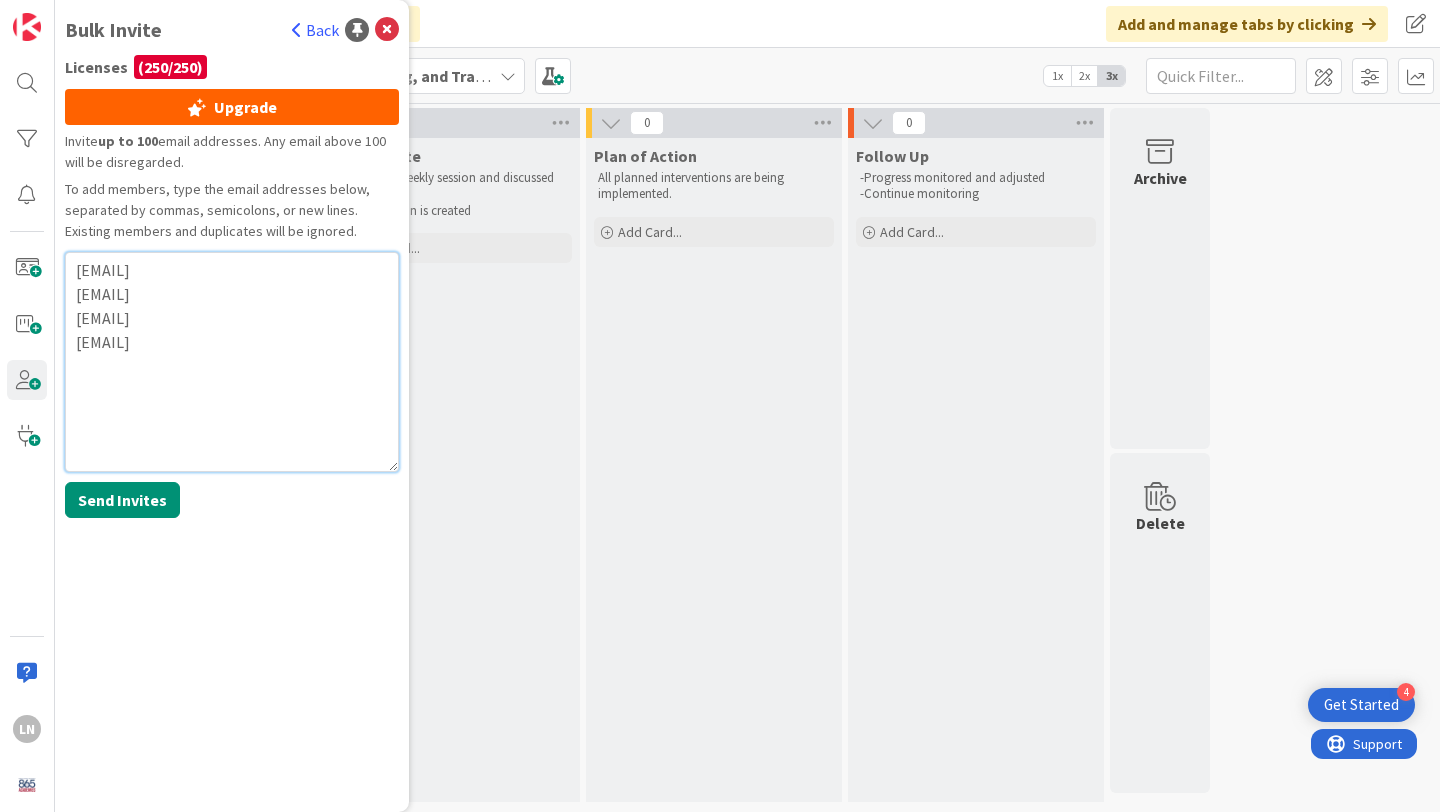 paste on "[DOMAIN]" 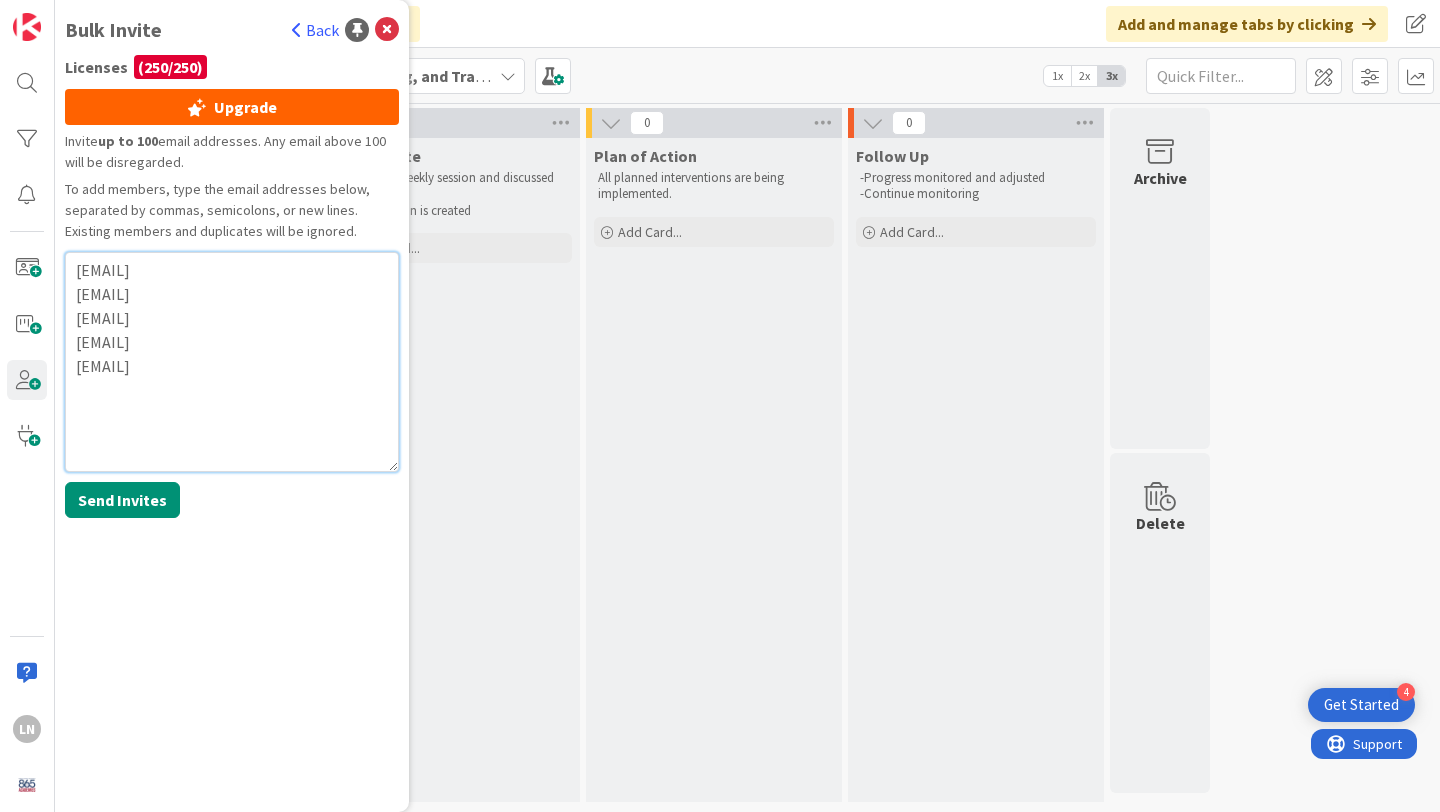 paste on "[DOMAIN]" 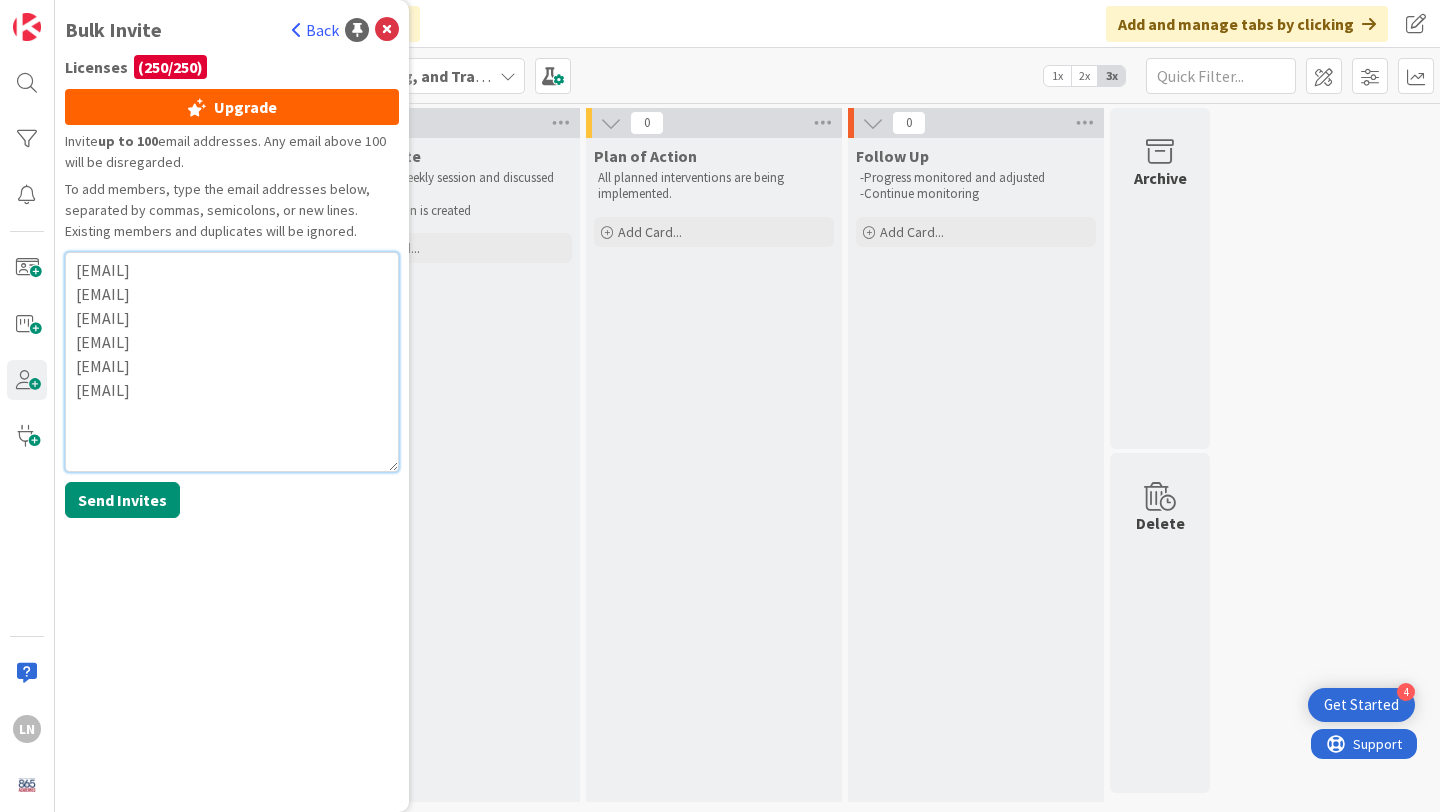 paste on "[DOMAIN]" 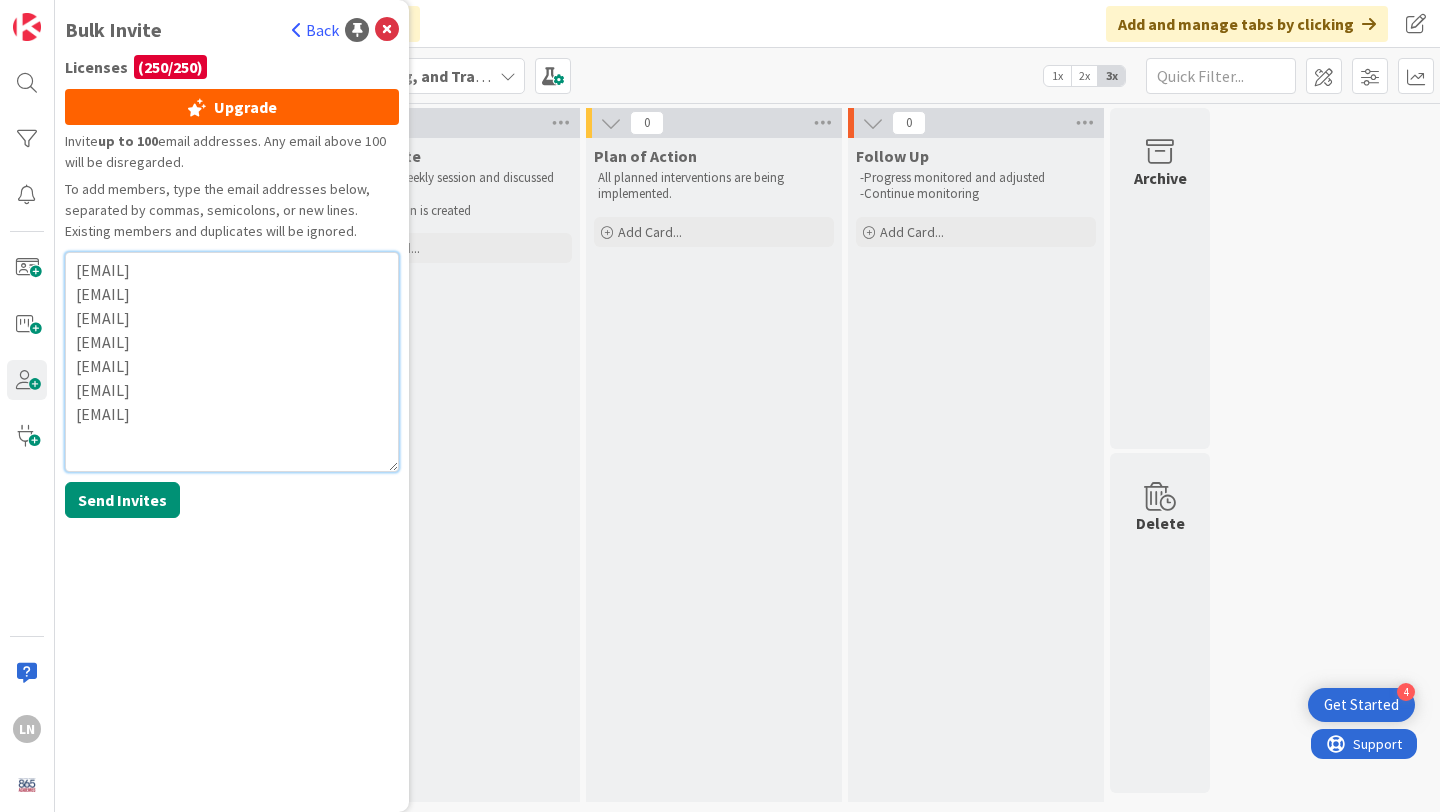 paste on "[DOMAIN]" 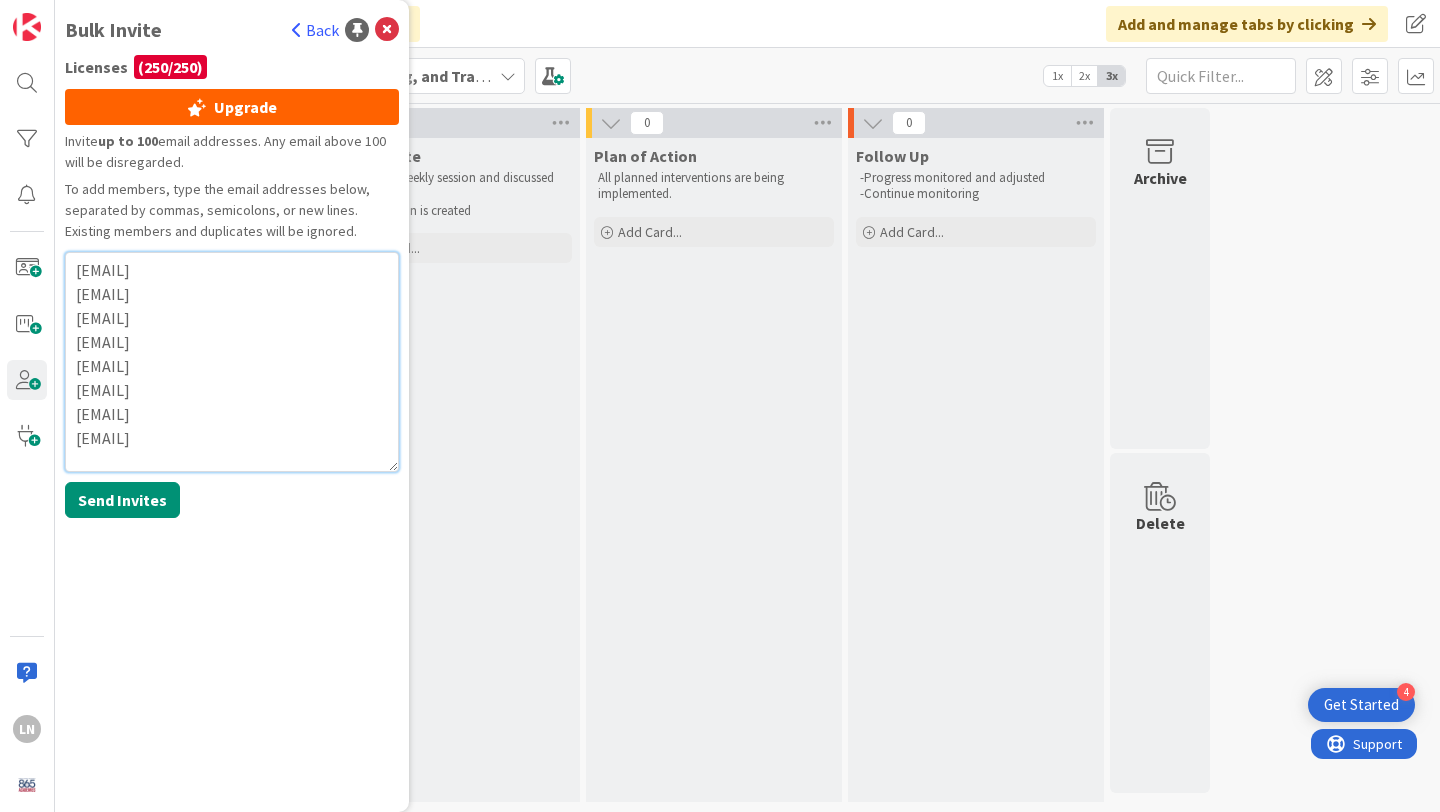 paste on "[DOMAIN]" 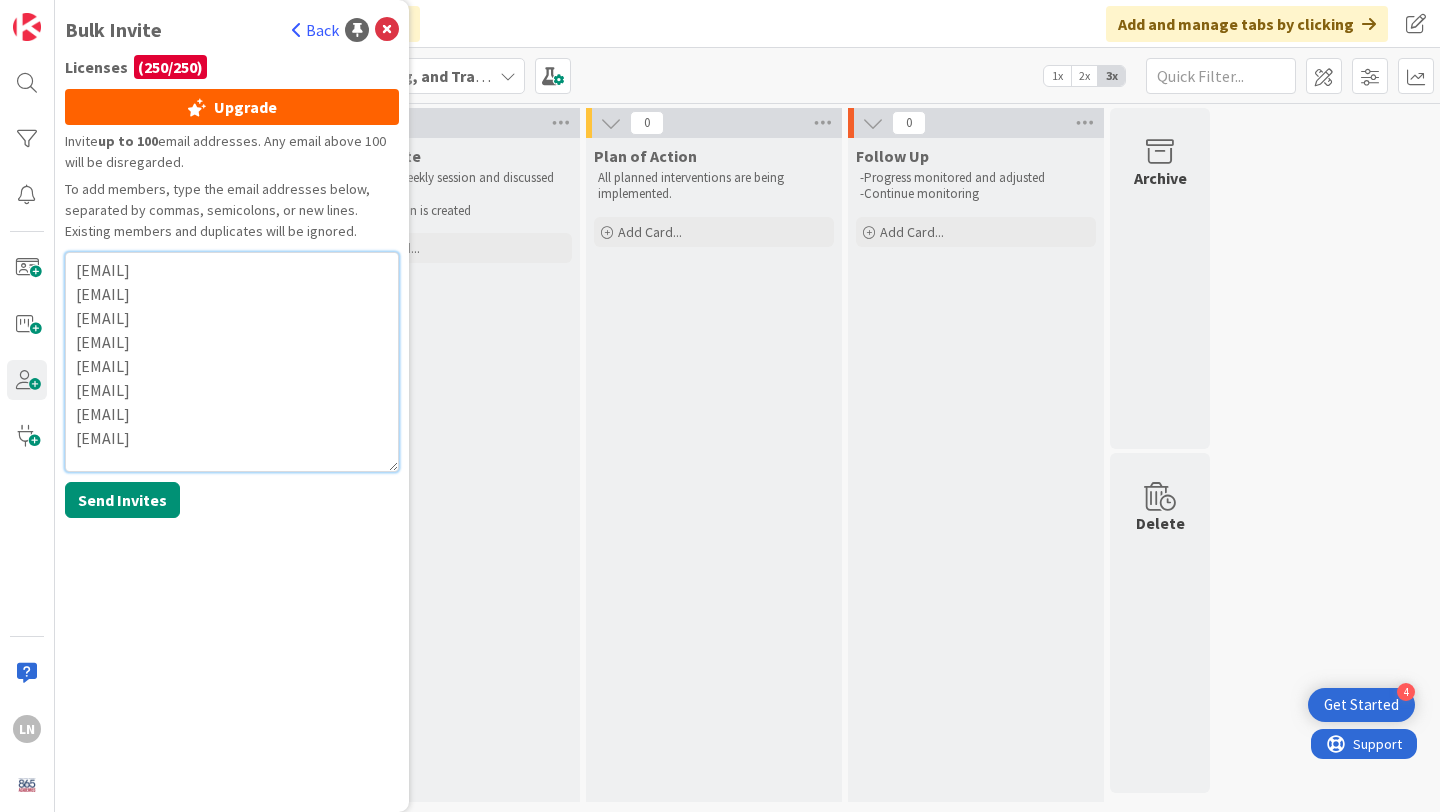 scroll, scrollTop: 1, scrollLeft: 0, axis: vertical 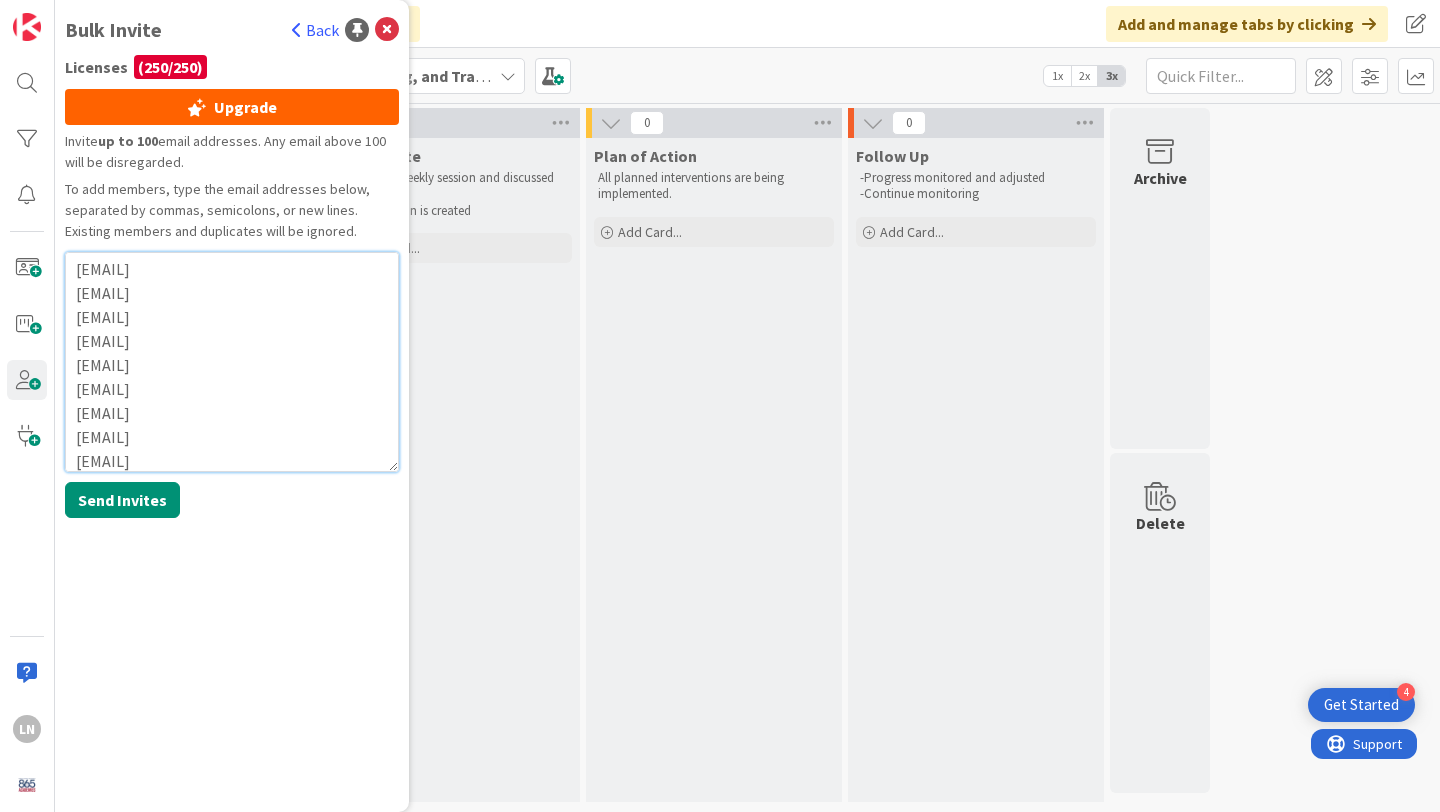 paste on "[DOMAIN]" 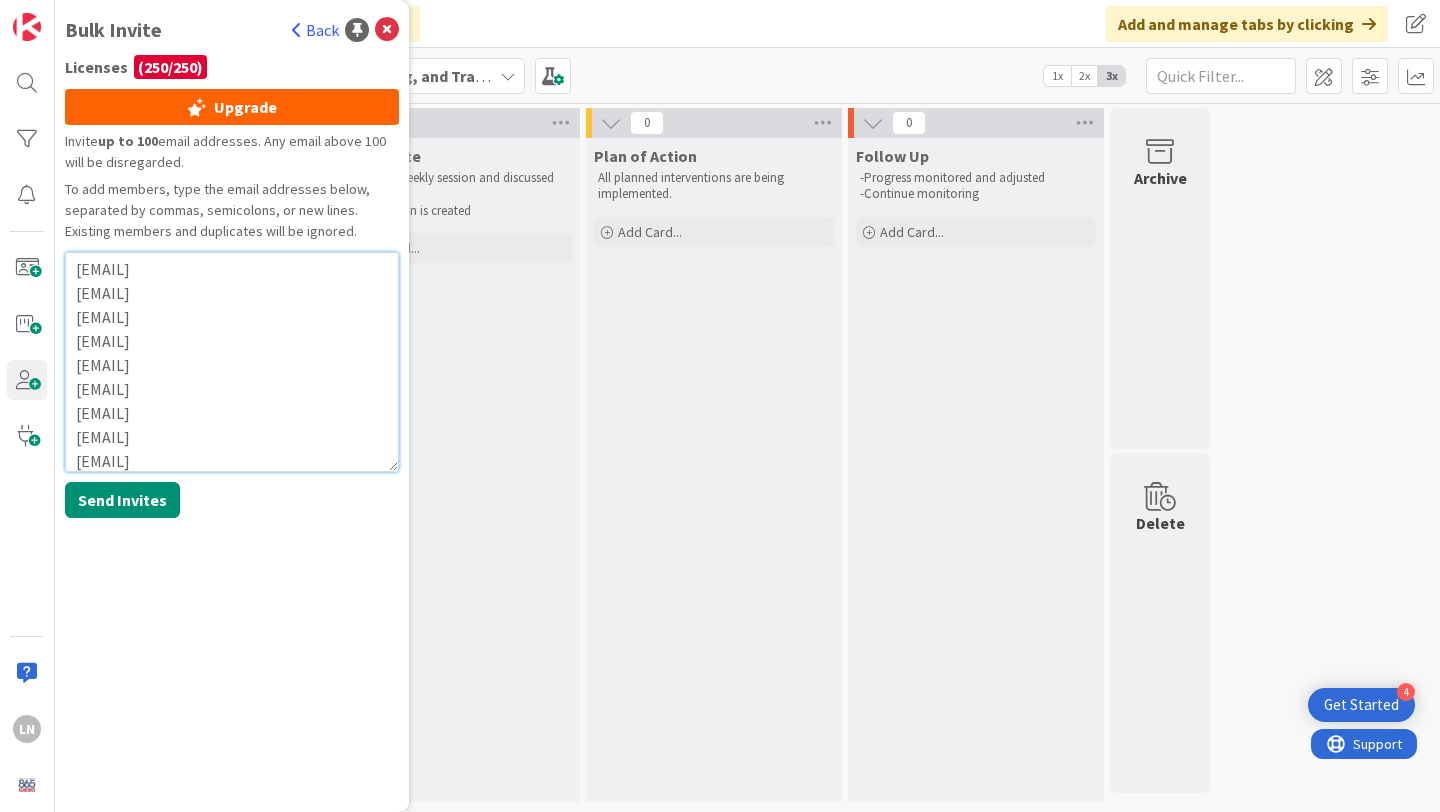 scroll, scrollTop: 25, scrollLeft: 0, axis: vertical 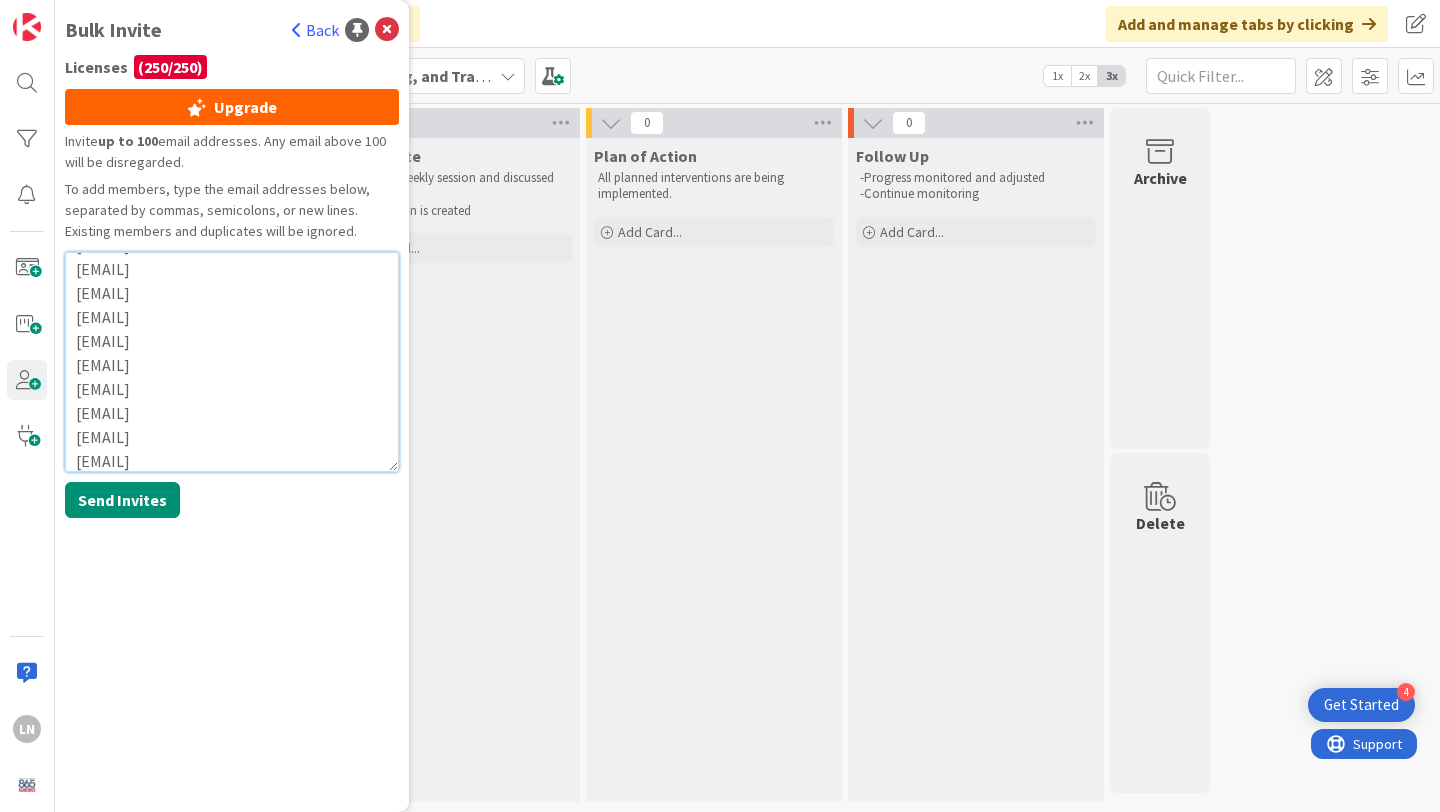 paste on "[DOMAIN]" 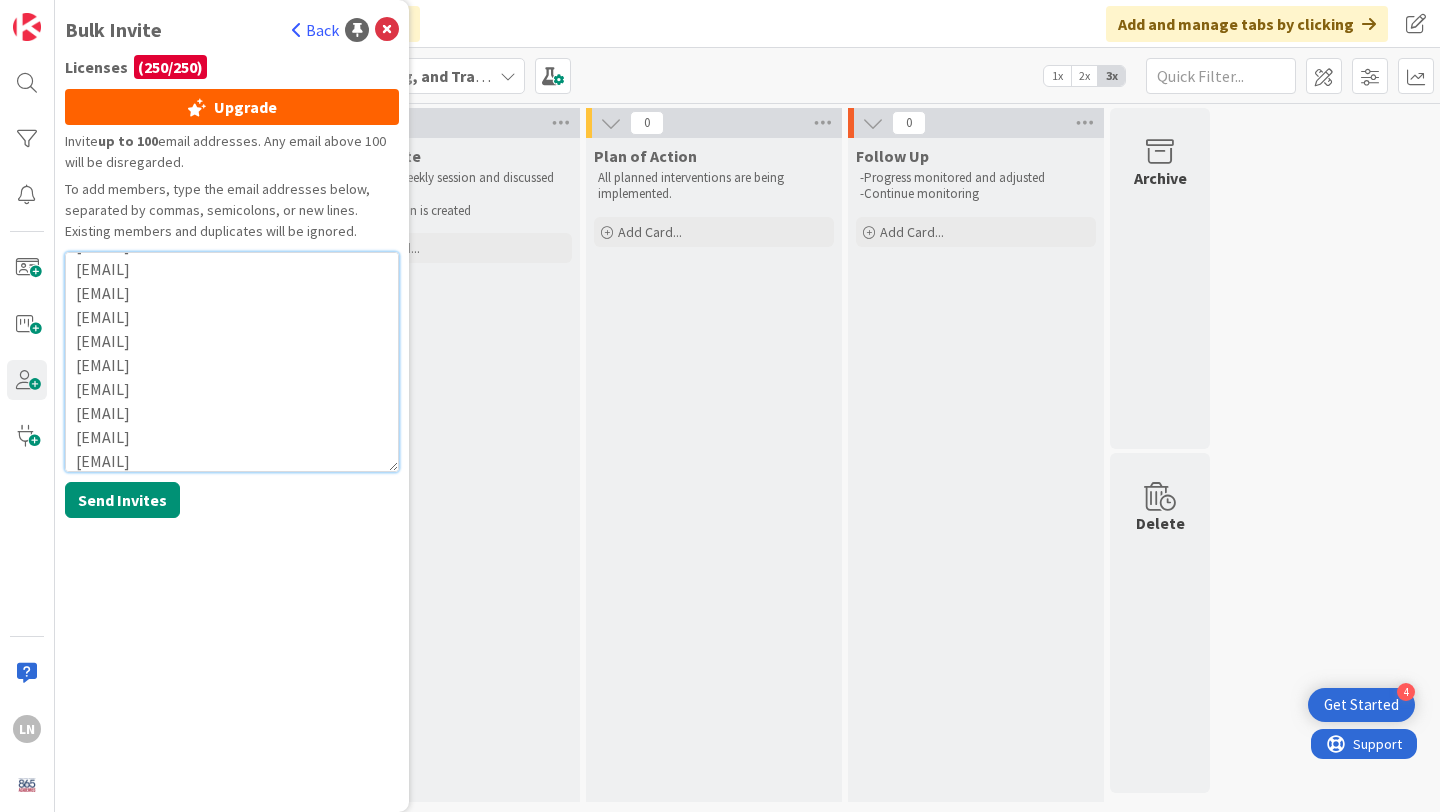 scroll, scrollTop: 49, scrollLeft: 0, axis: vertical 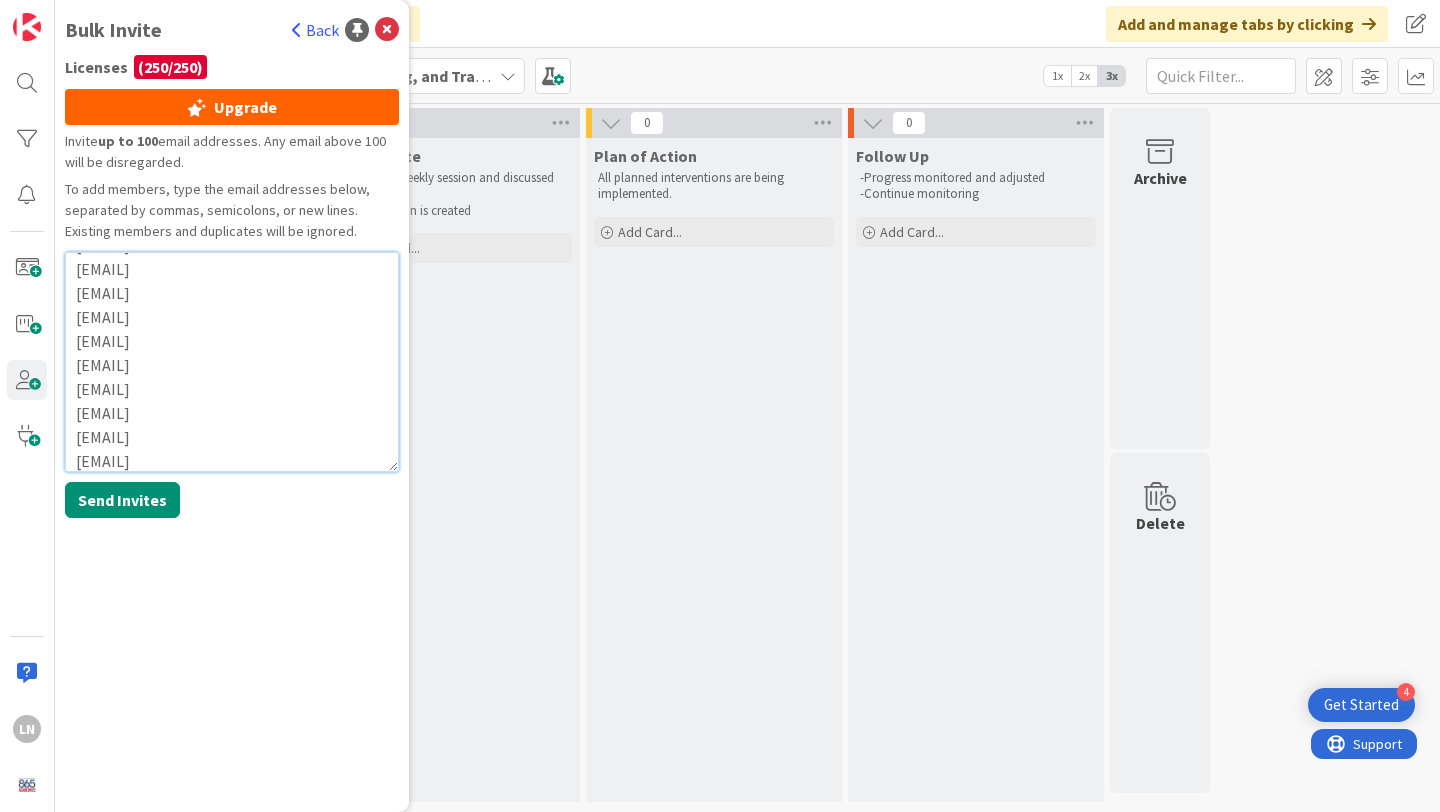 paste on "[DOMAIN]" 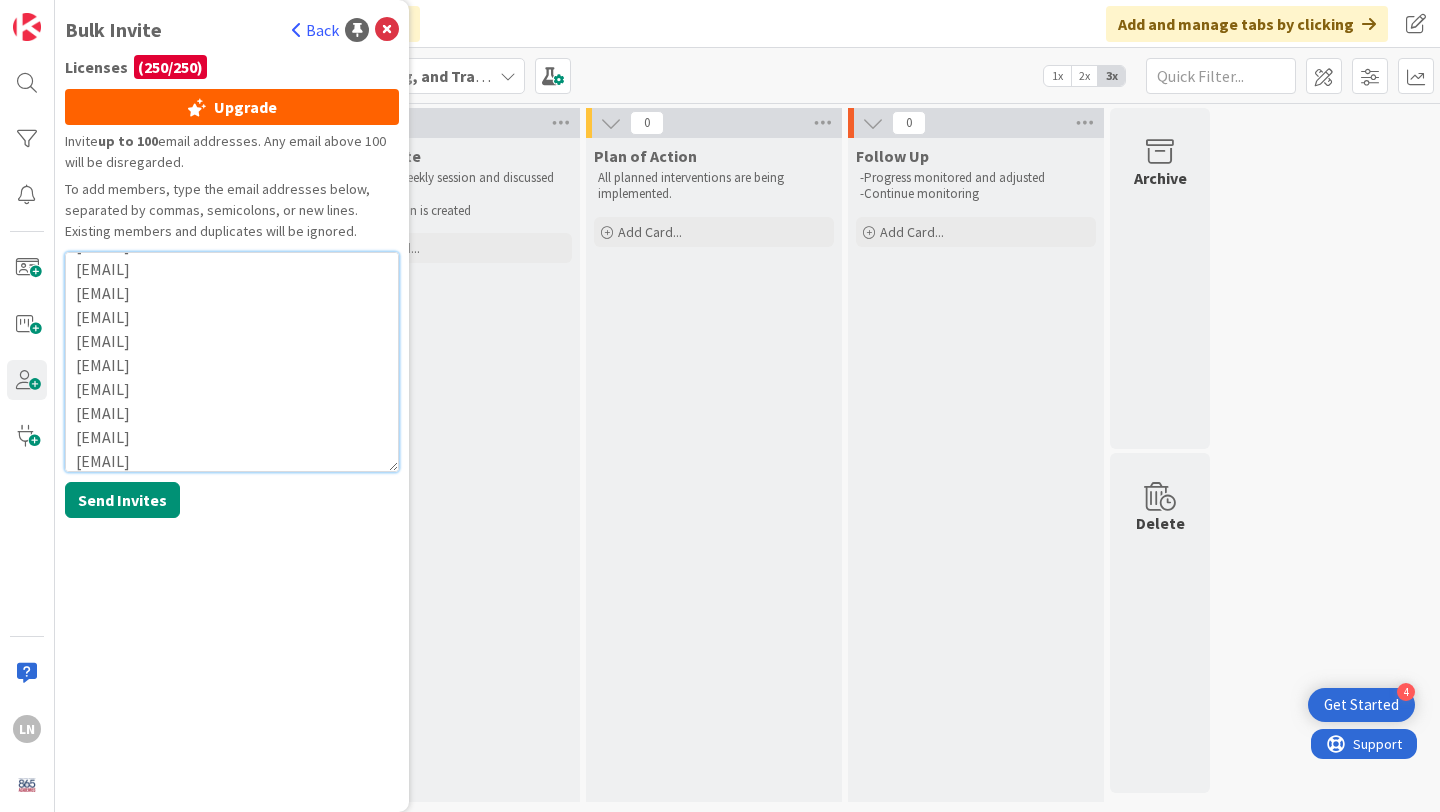 scroll, scrollTop: 73, scrollLeft: 0, axis: vertical 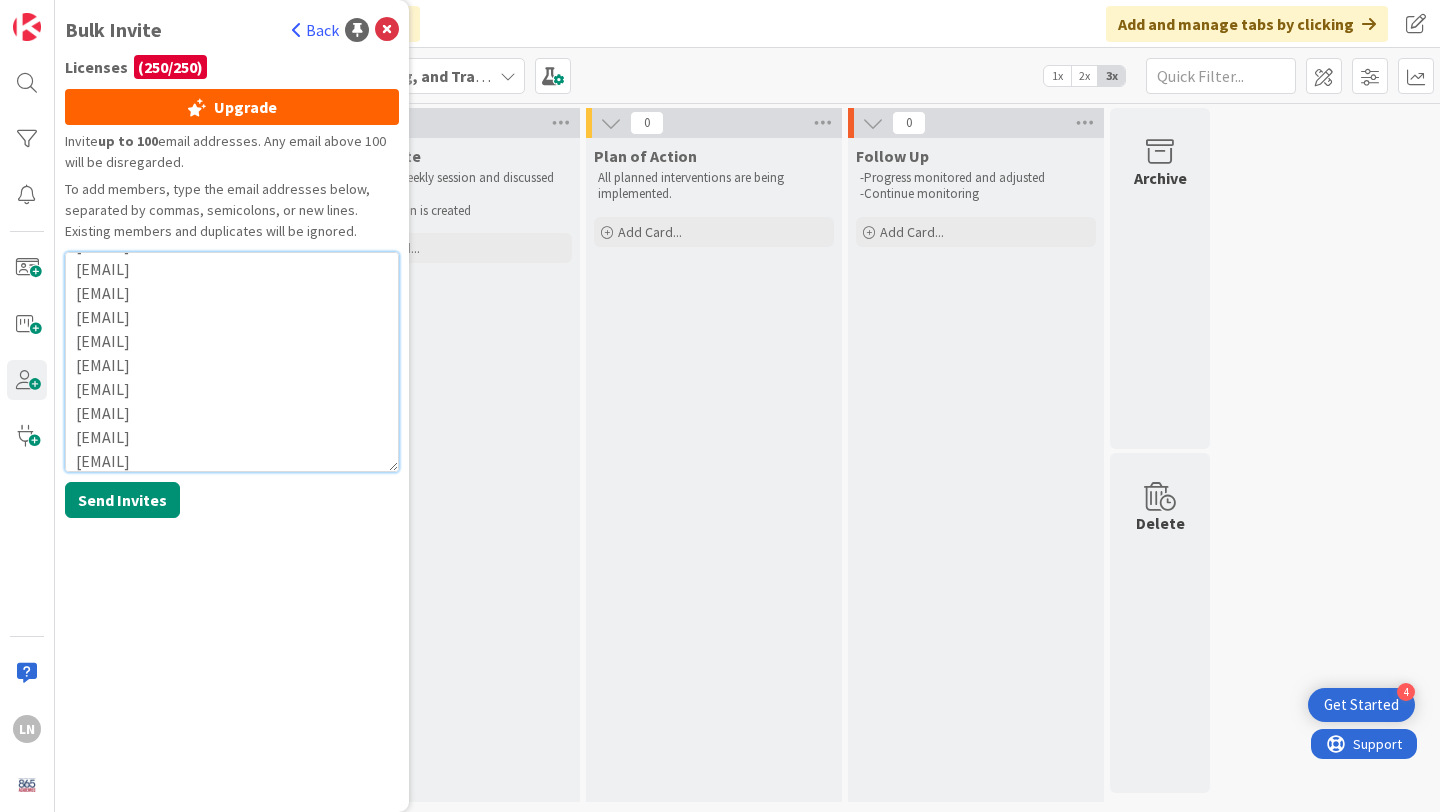 paste on "[DOMAIN]" 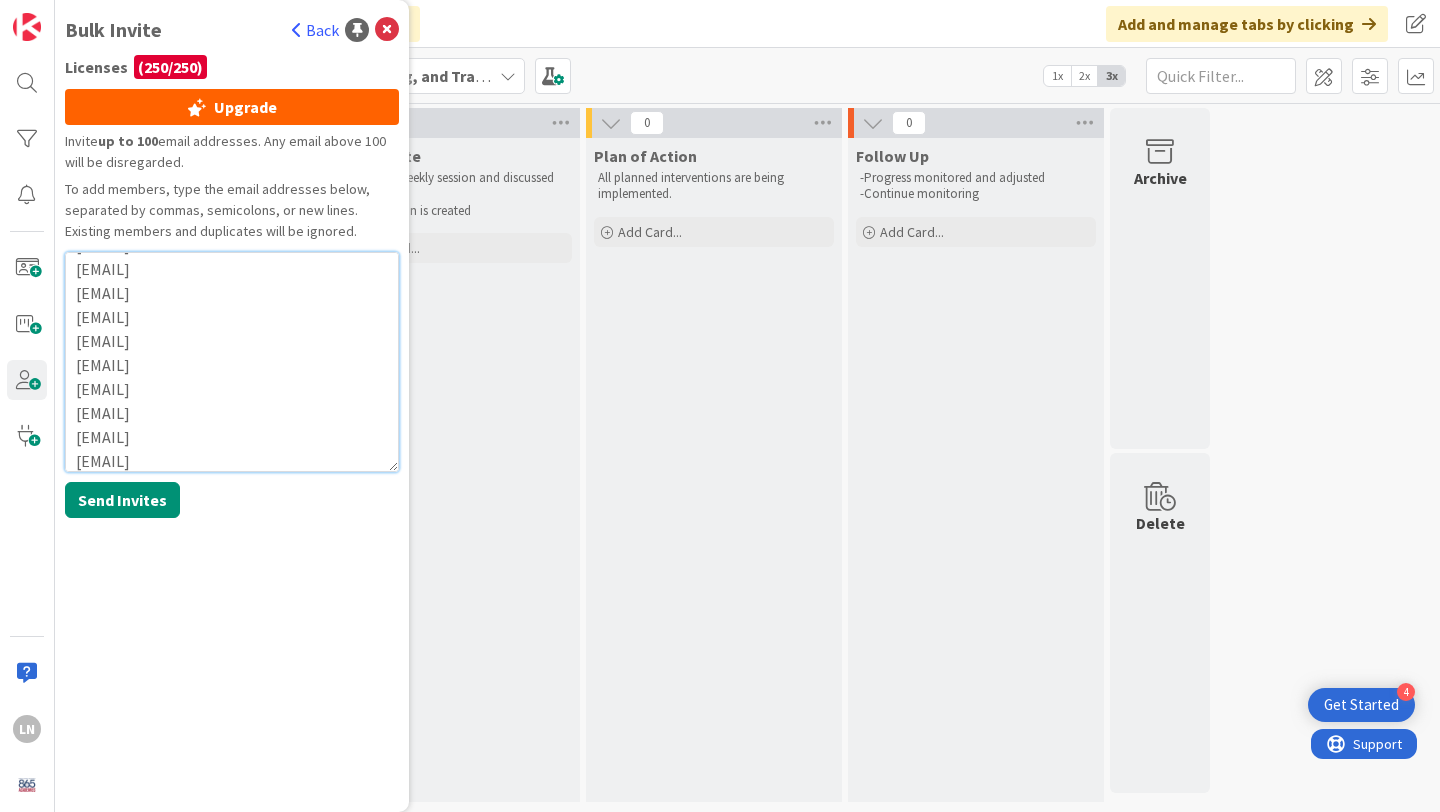 scroll, scrollTop: 97, scrollLeft: 0, axis: vertical 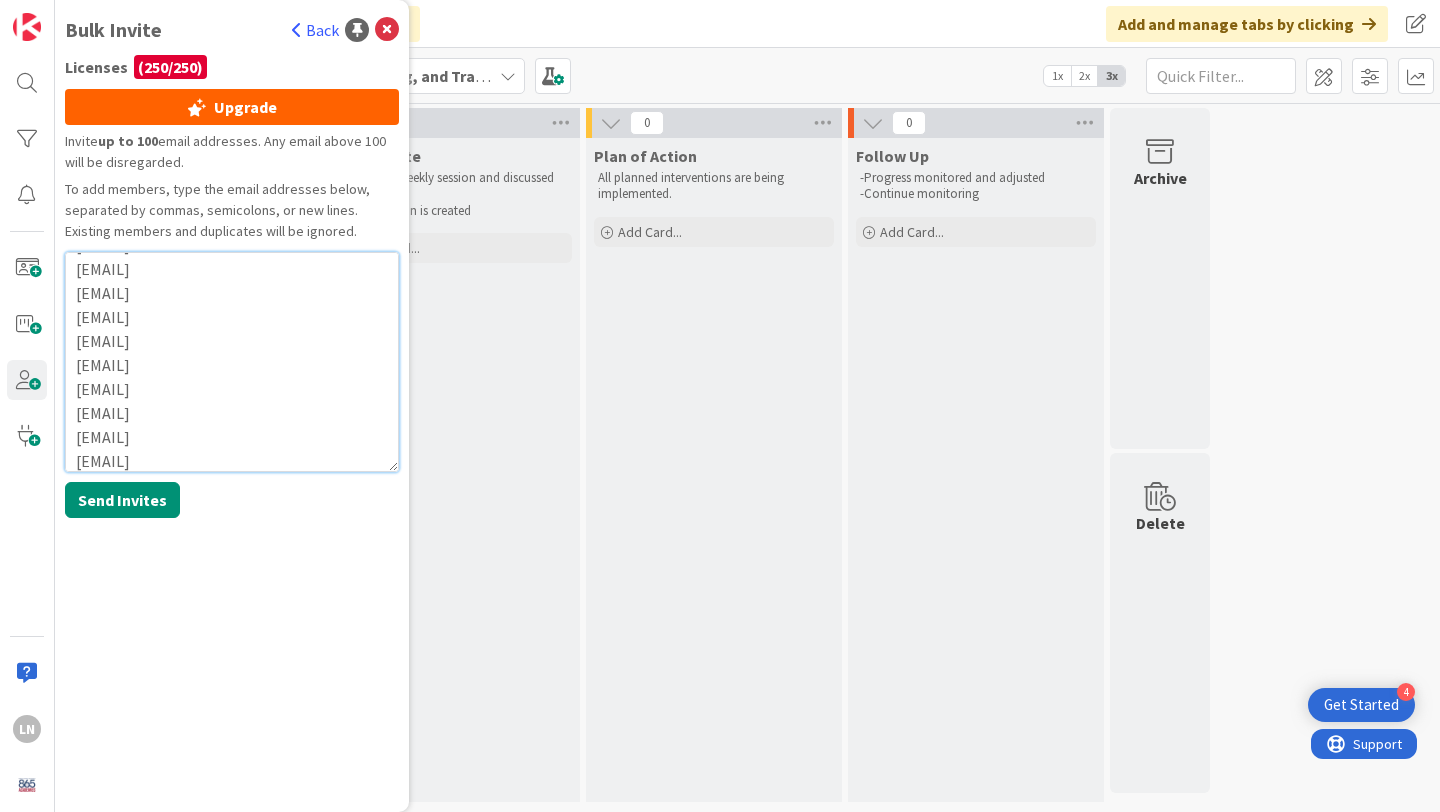 paste on "[DOMAIN]" 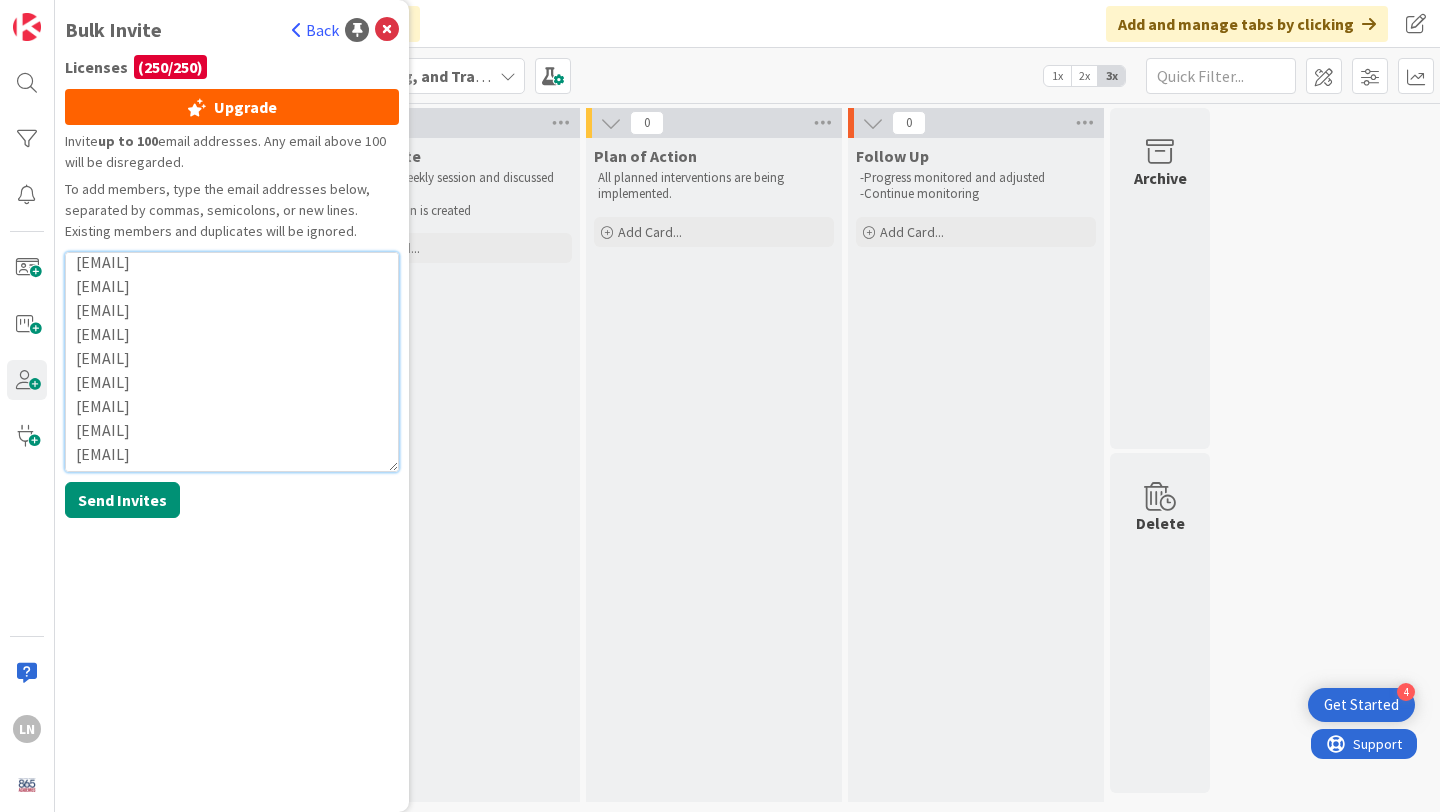 scroll, scrollTop: 121, scrollLeft: 0, axis: vertical 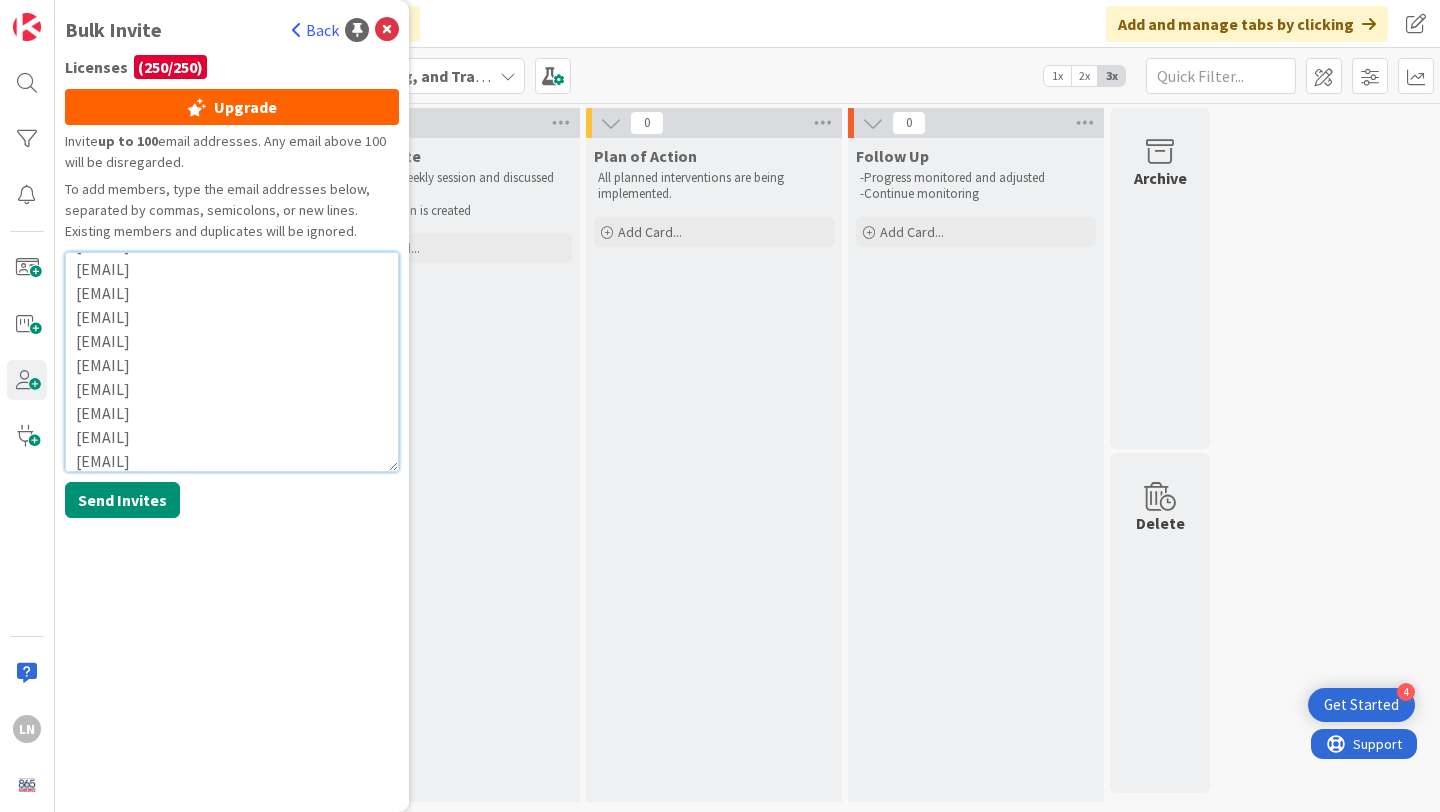 paste on "[DOMAIN]" 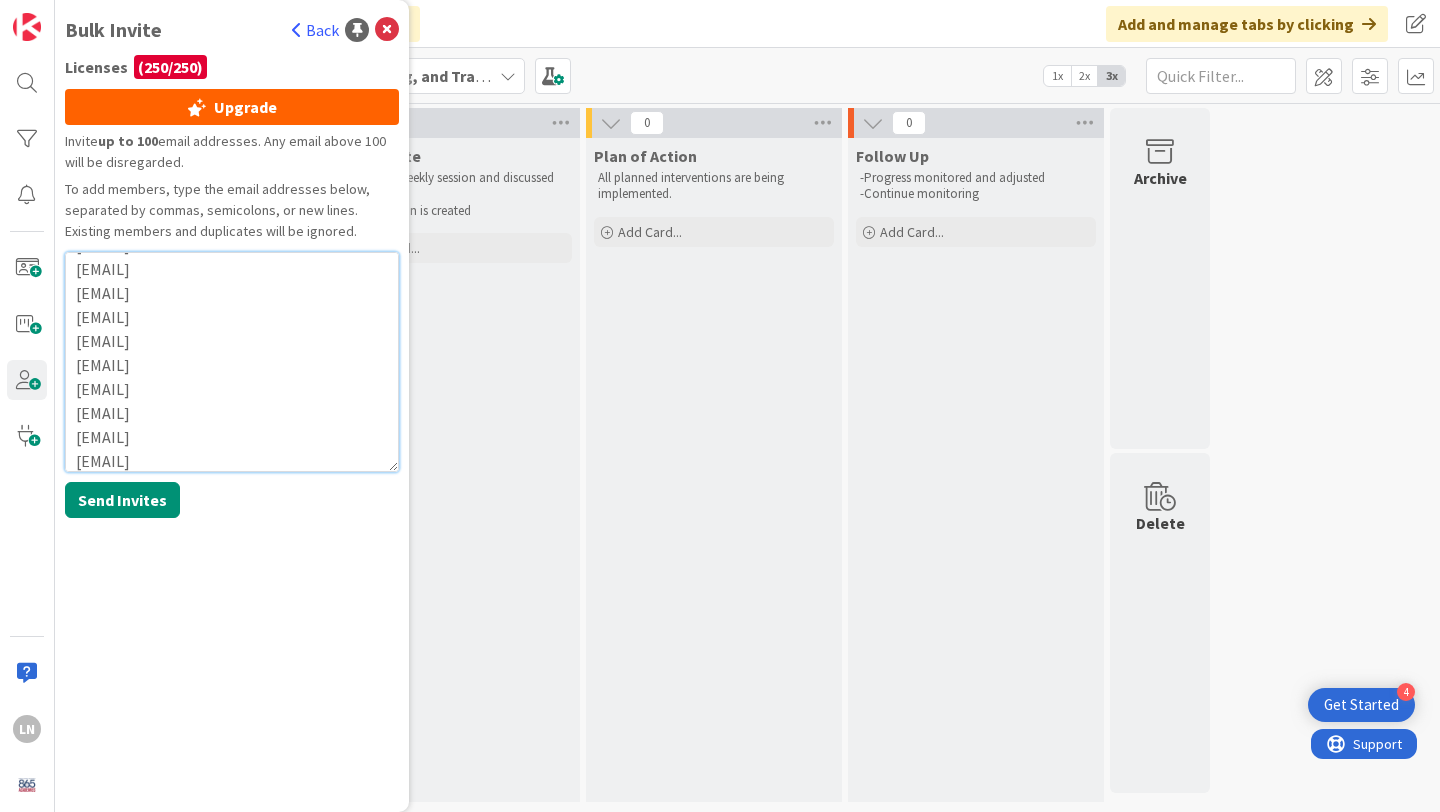 scroll, scrollTop: 145, scrollLeft: 0, axis: vertical 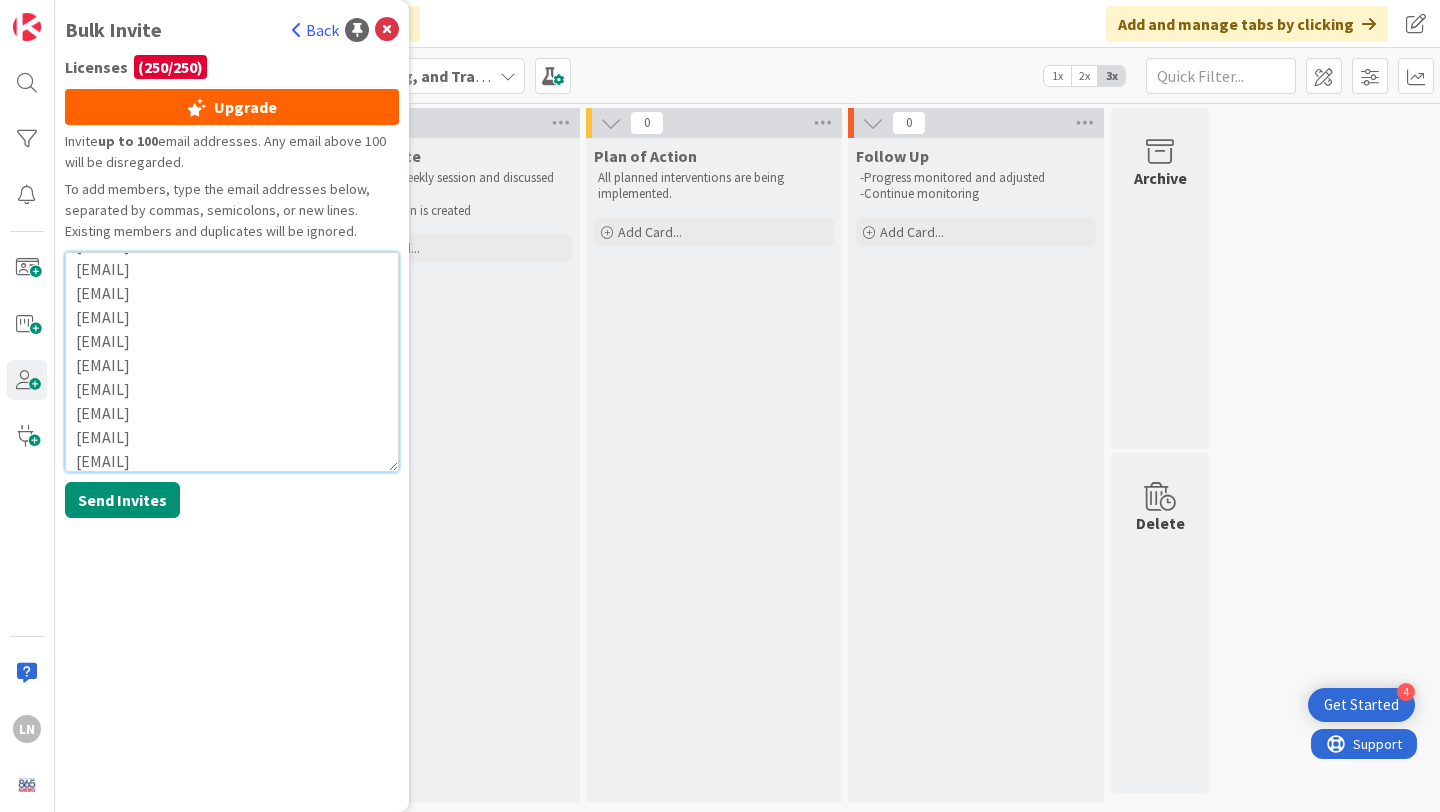 paste on "[DOMAIN]" 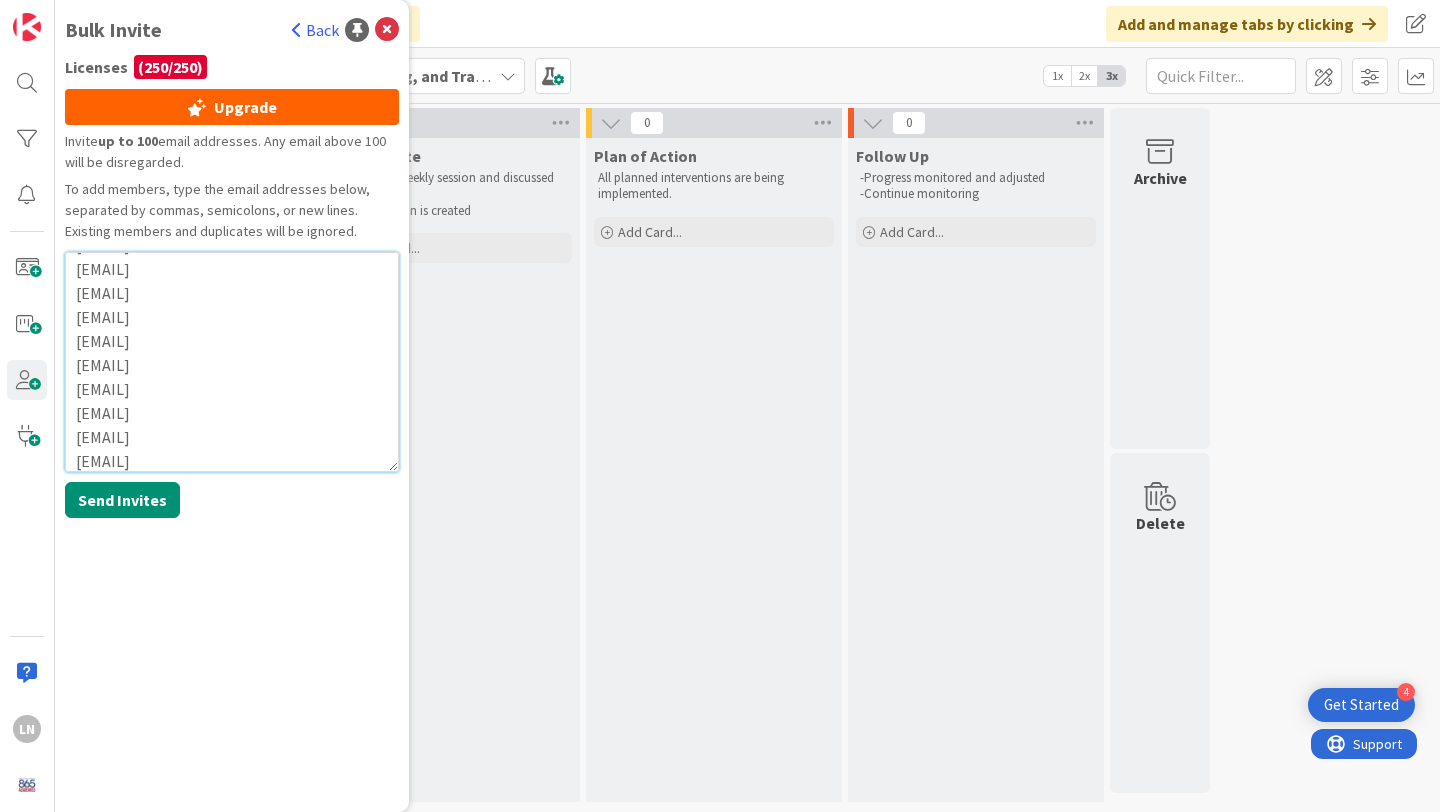 scroll, scrollTop: 169, scrollLeft: 0, axis: vertical 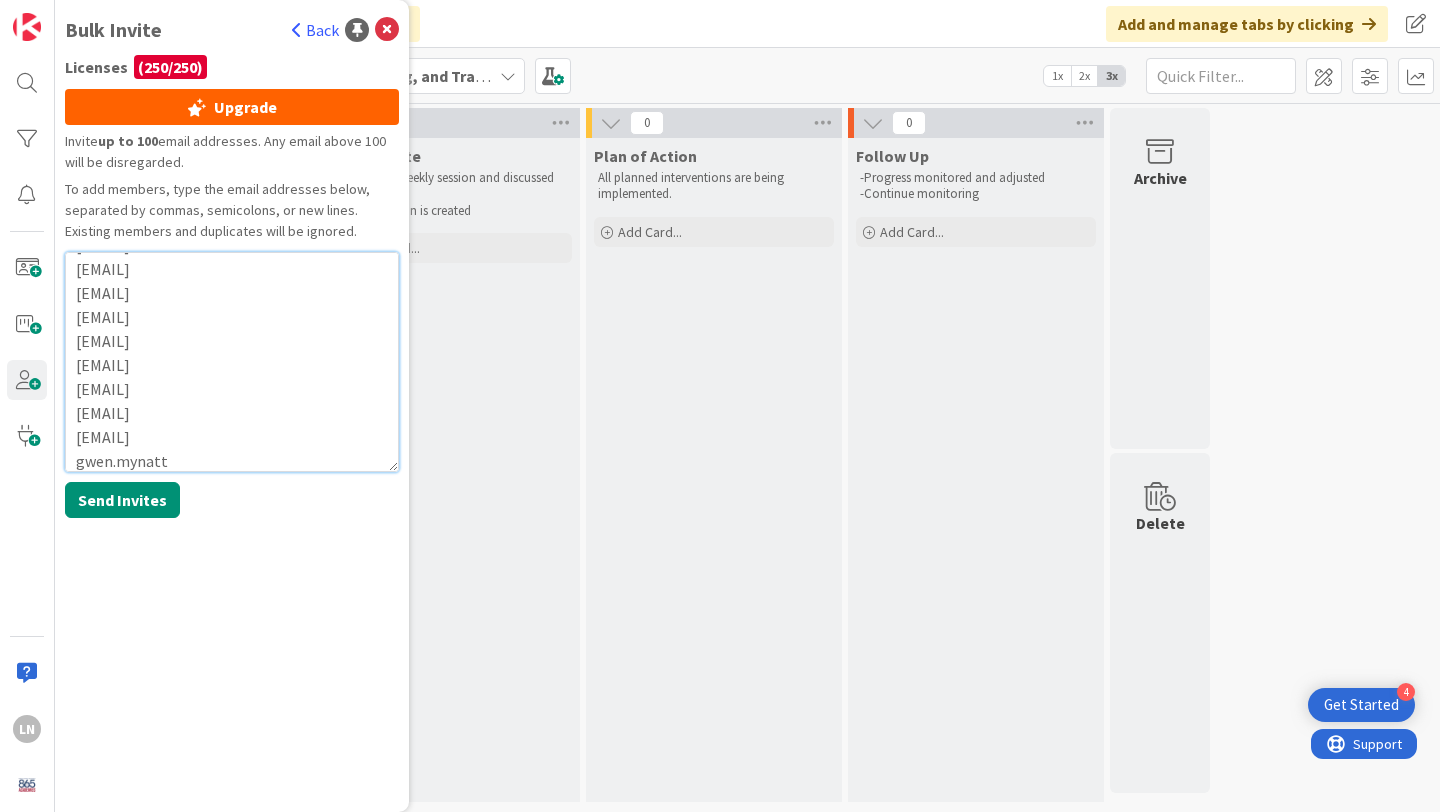 paste on "[DOMAIN]" 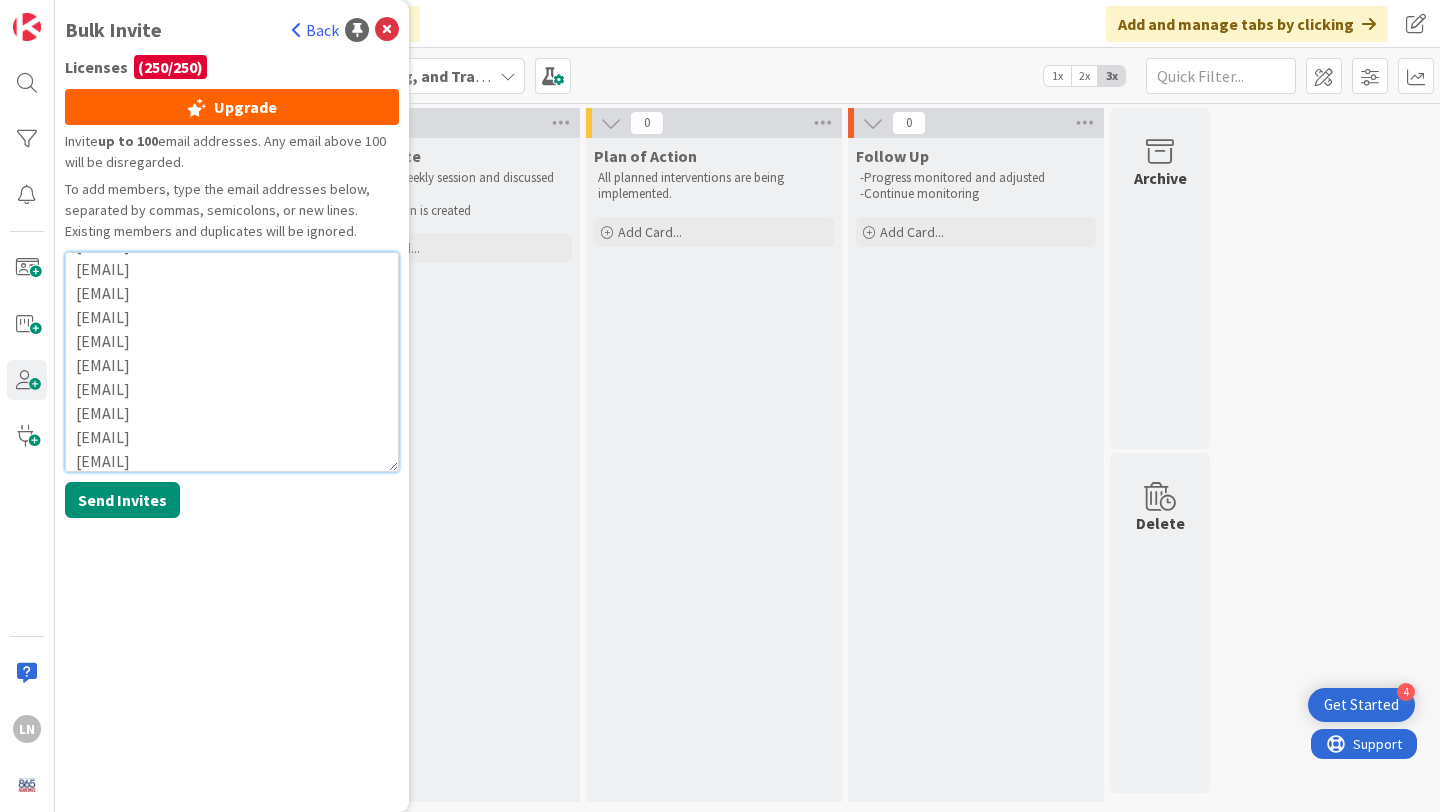 scroll, scrollTop: 193, scrollLeft: 0, axis: vertical 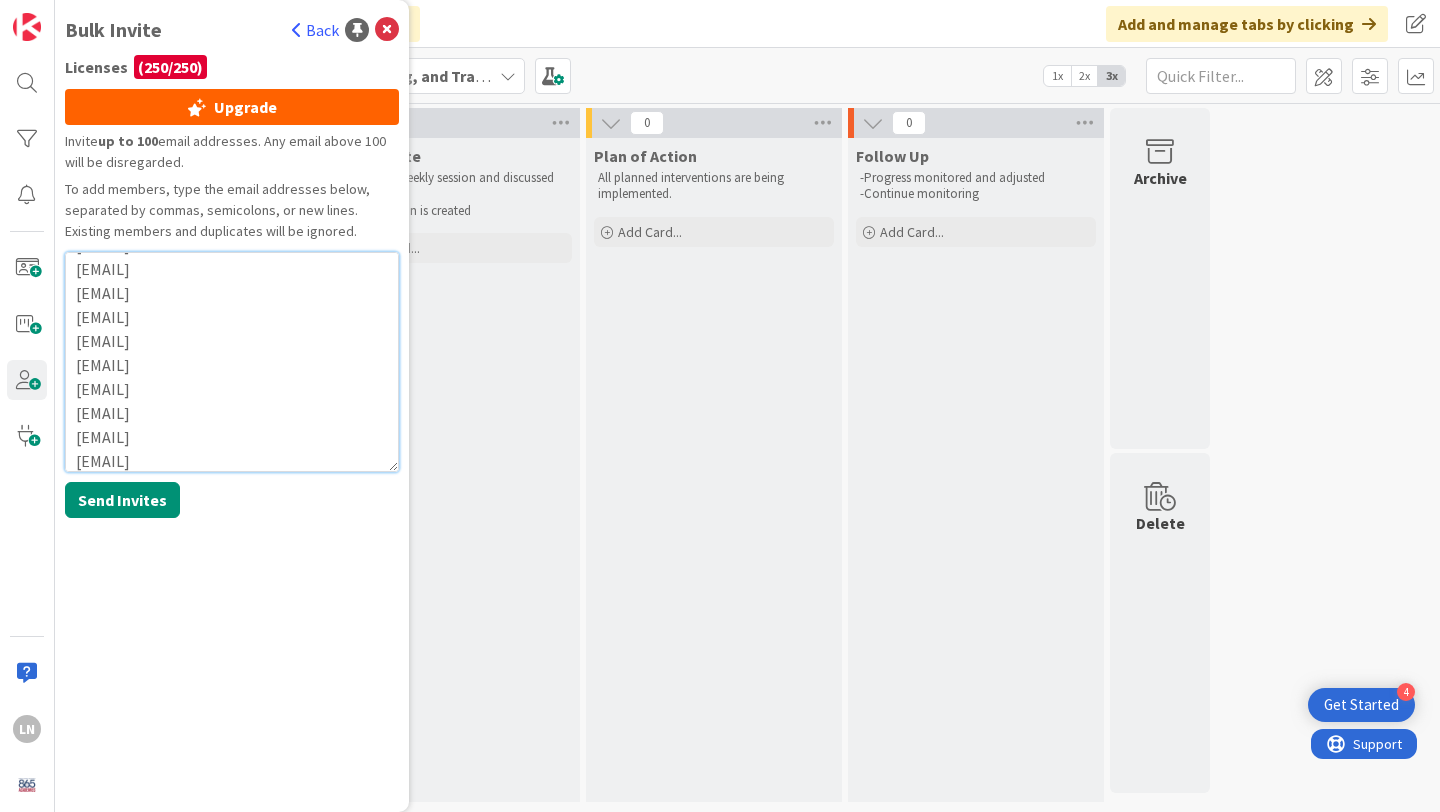 paste on "[LAST]" 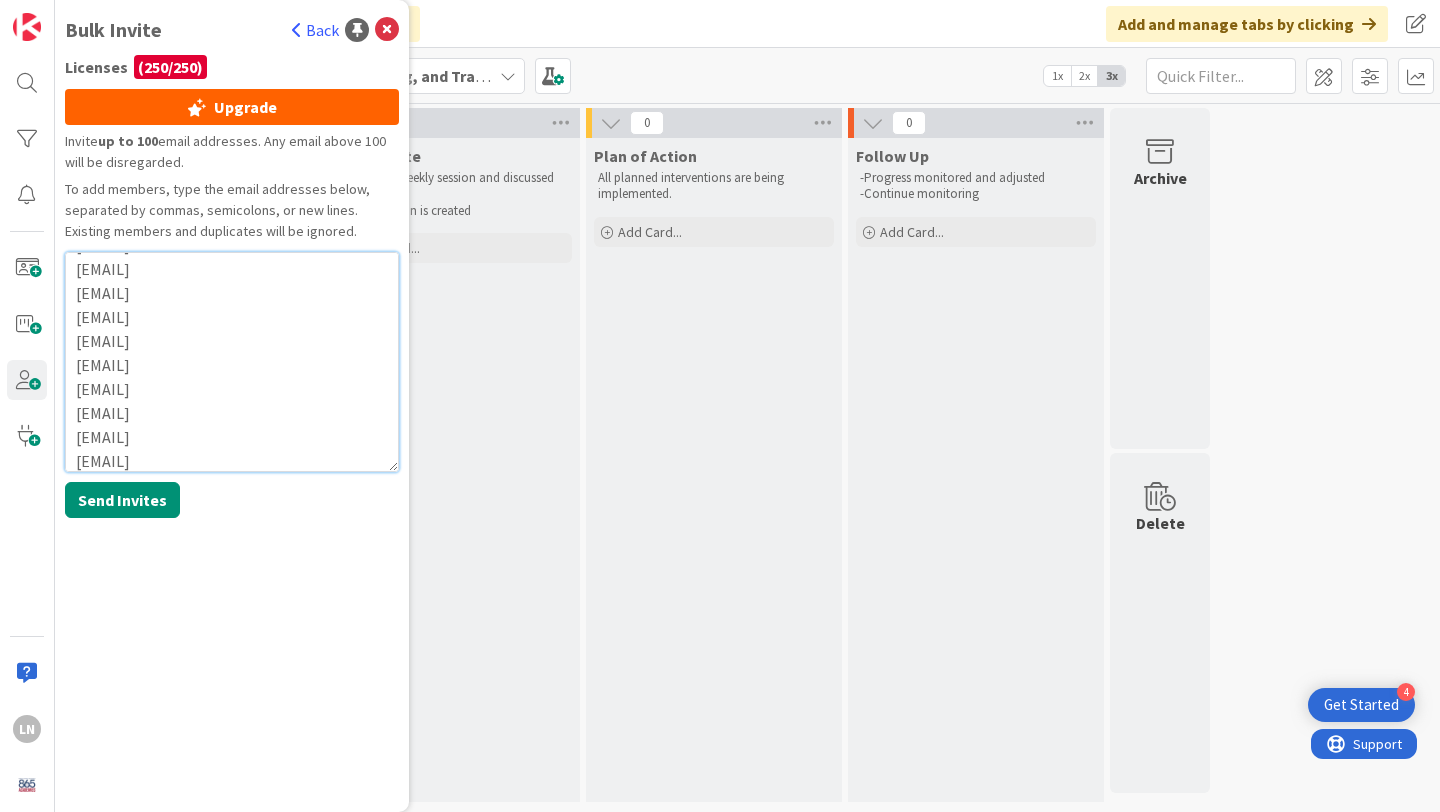 click on "[EMAIL]
[EMAIL]
[EMAIL]
[EMAIL]
[EMAIL]
[EMAIL]
[EMAIL]
[EMAIL]
[EMAIL]
[EMAIL]
[EMAIL]
[EMAIL]
[EMAIL]
[EMAIL]
[EMAIL]
[EMAIL]
[EMAIL]" at bounding box center [232, 362] 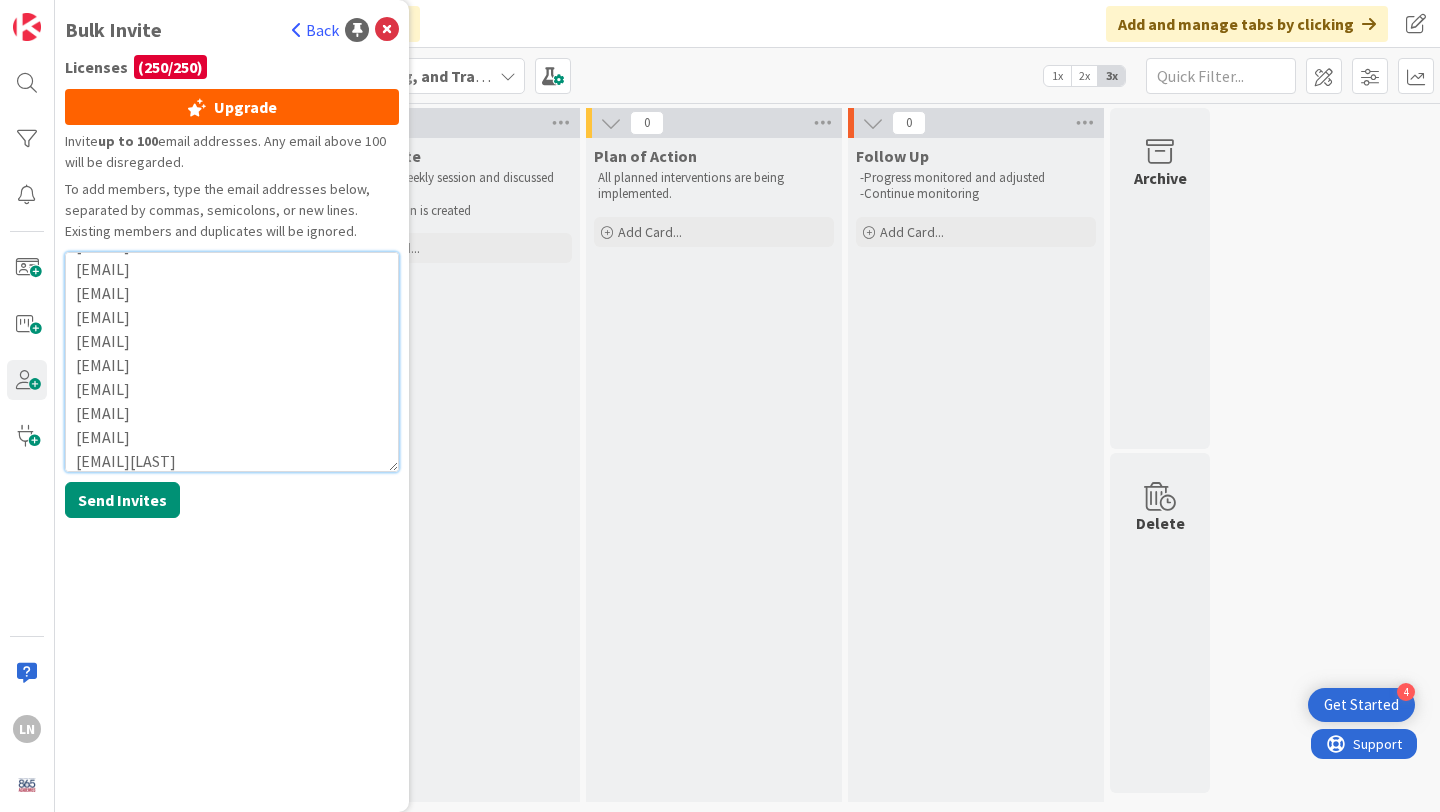 click on "[EMAIL]
[EMAIL]
[EMAIL]
[EMAIL]
[EMAIL]
[EMAIL]
[EMAIL]
[EMAIL]
[EMAIL]
[EMAIL]
[EMAIL]
[EMAIL]
[EMAIL]
[EMAIL]
[EMAIL]
[EMAIL]
[EMAIL][LAST]" at bounding box center [232, 362] 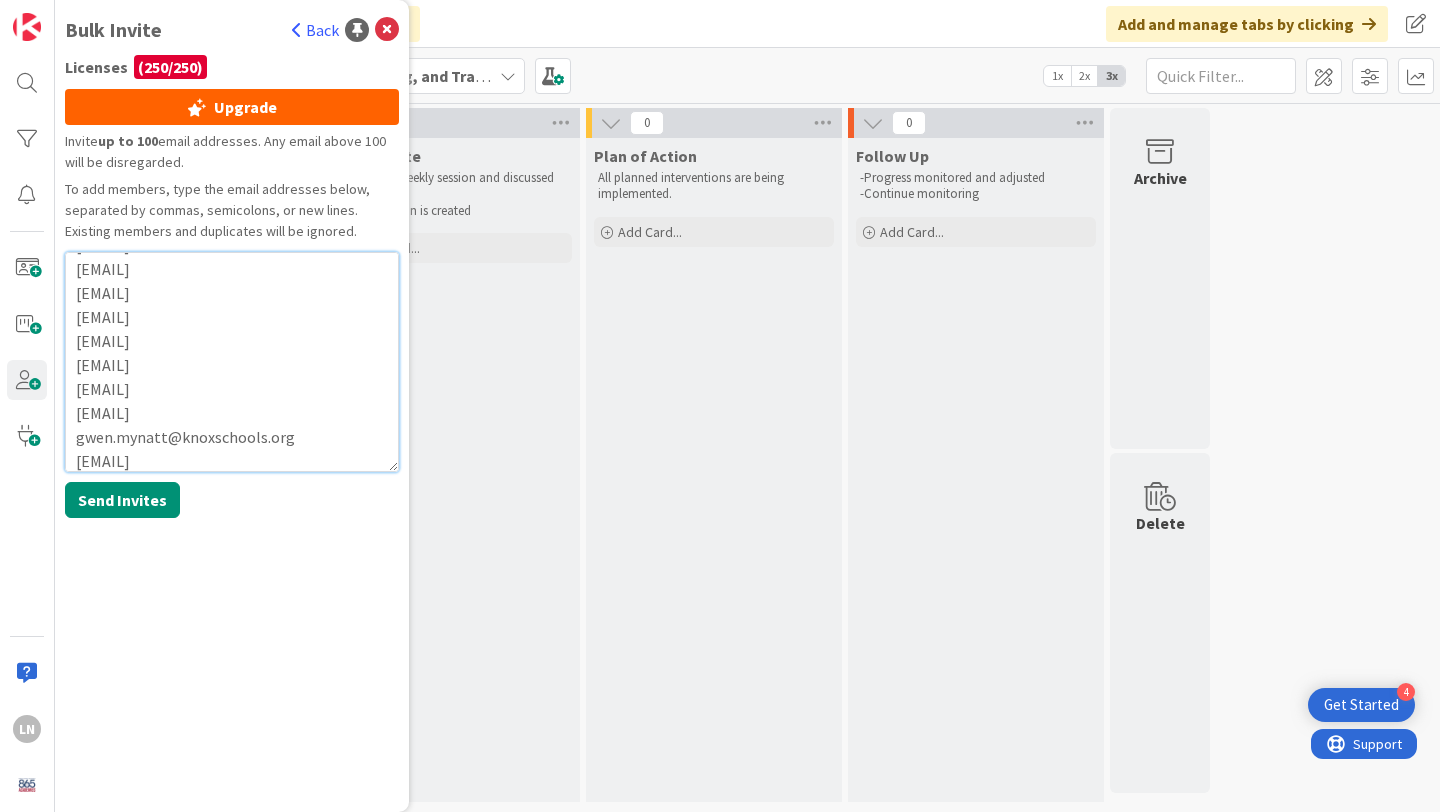 scroll, scrollTop: 200, scrollLeft: 0, axis: vertical 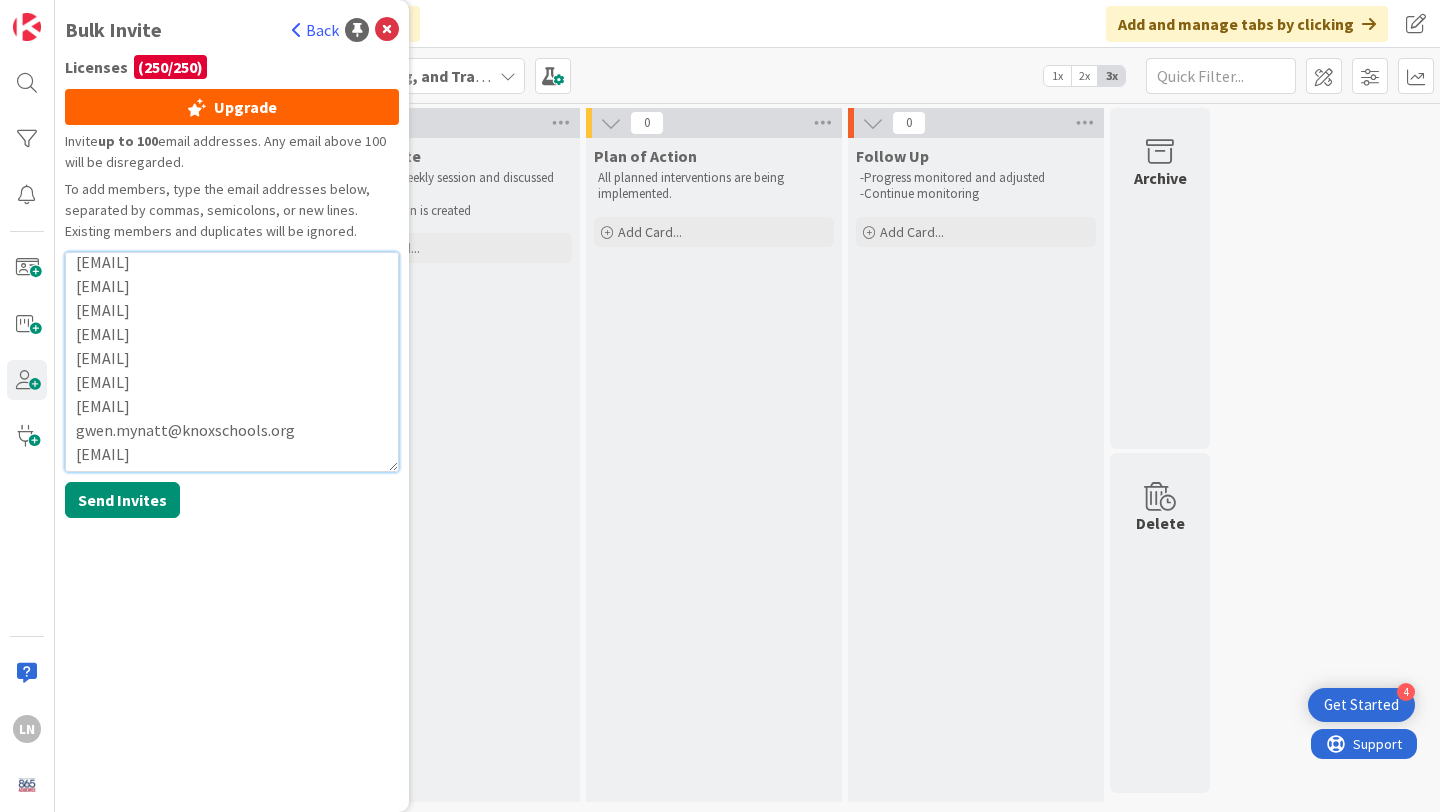 drag, startPoint x: 340, startPoint y: 464, endPoint x: 202, endPoint y: 458, distance: 138.13037 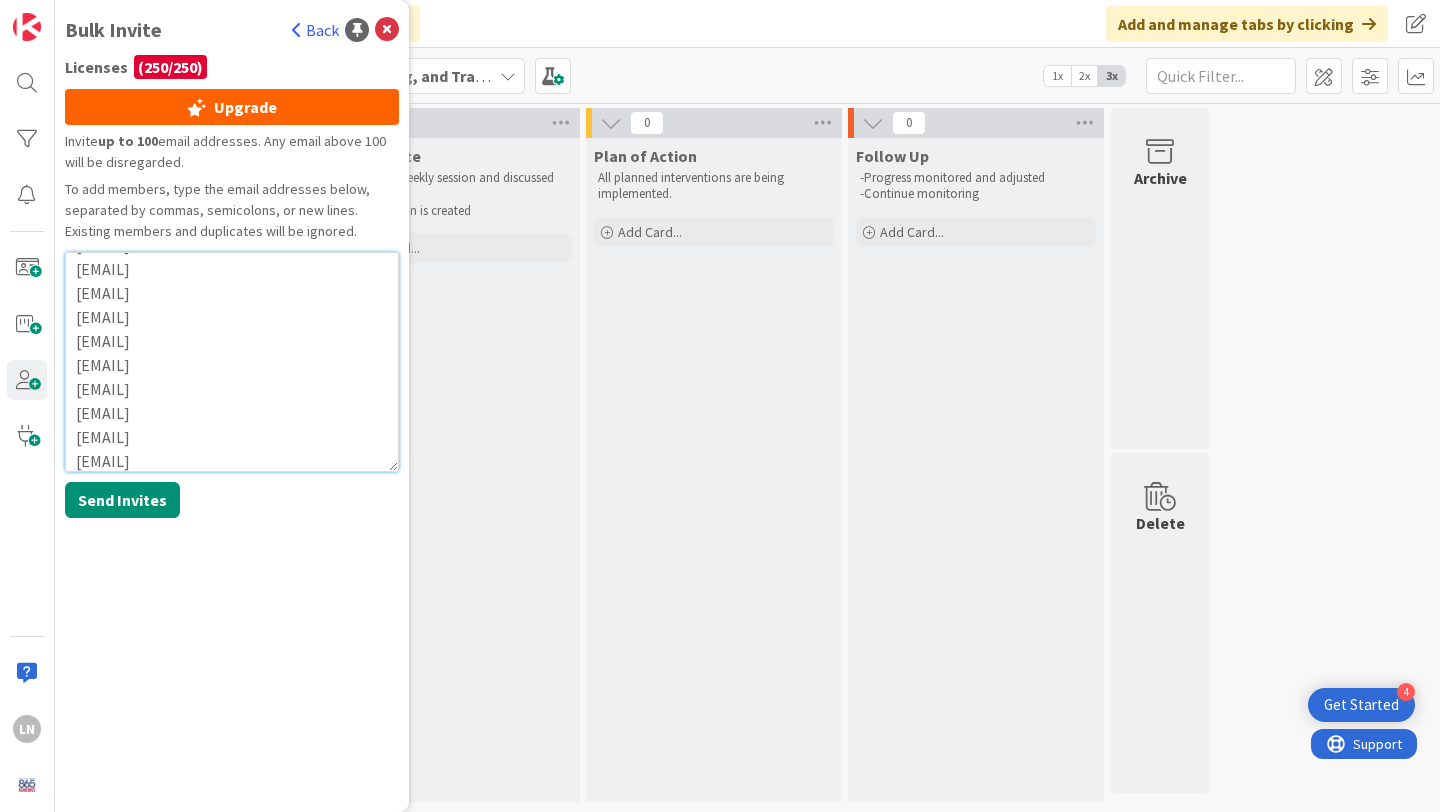 paste on "[DOMAIN]" 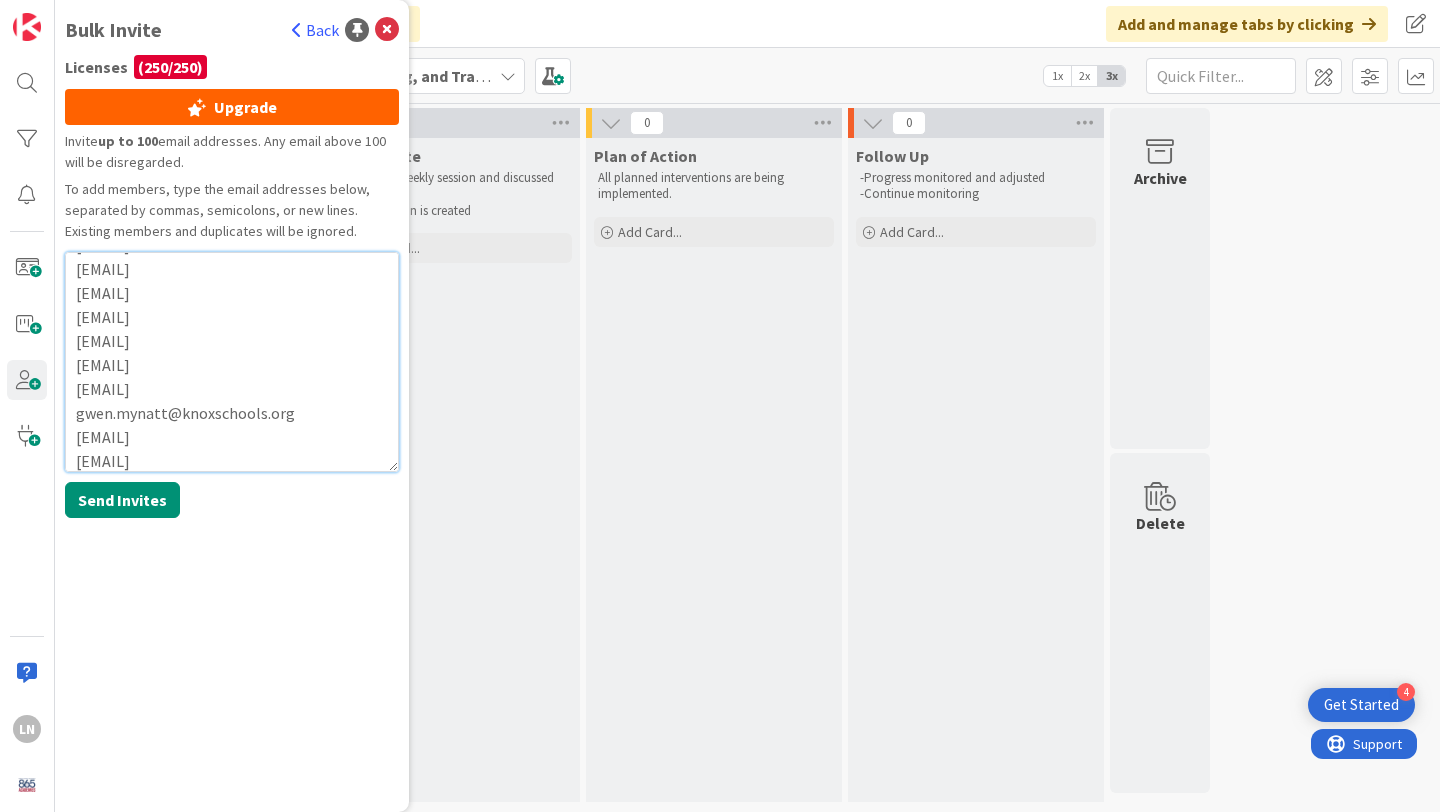 scroll, scrollTop: 241, scrollLeft: 0, axis: vertical 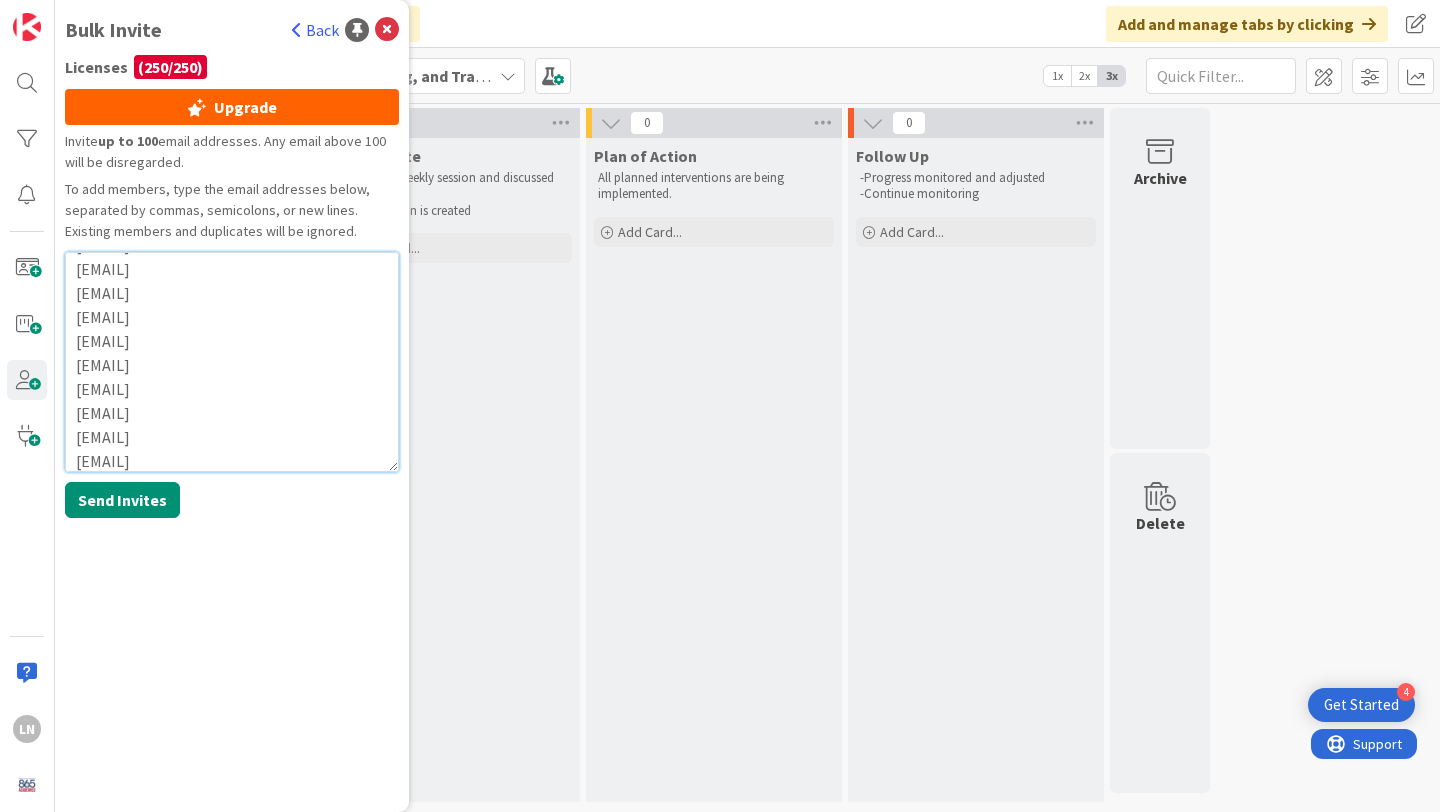 paste on "[DOMAIN]" 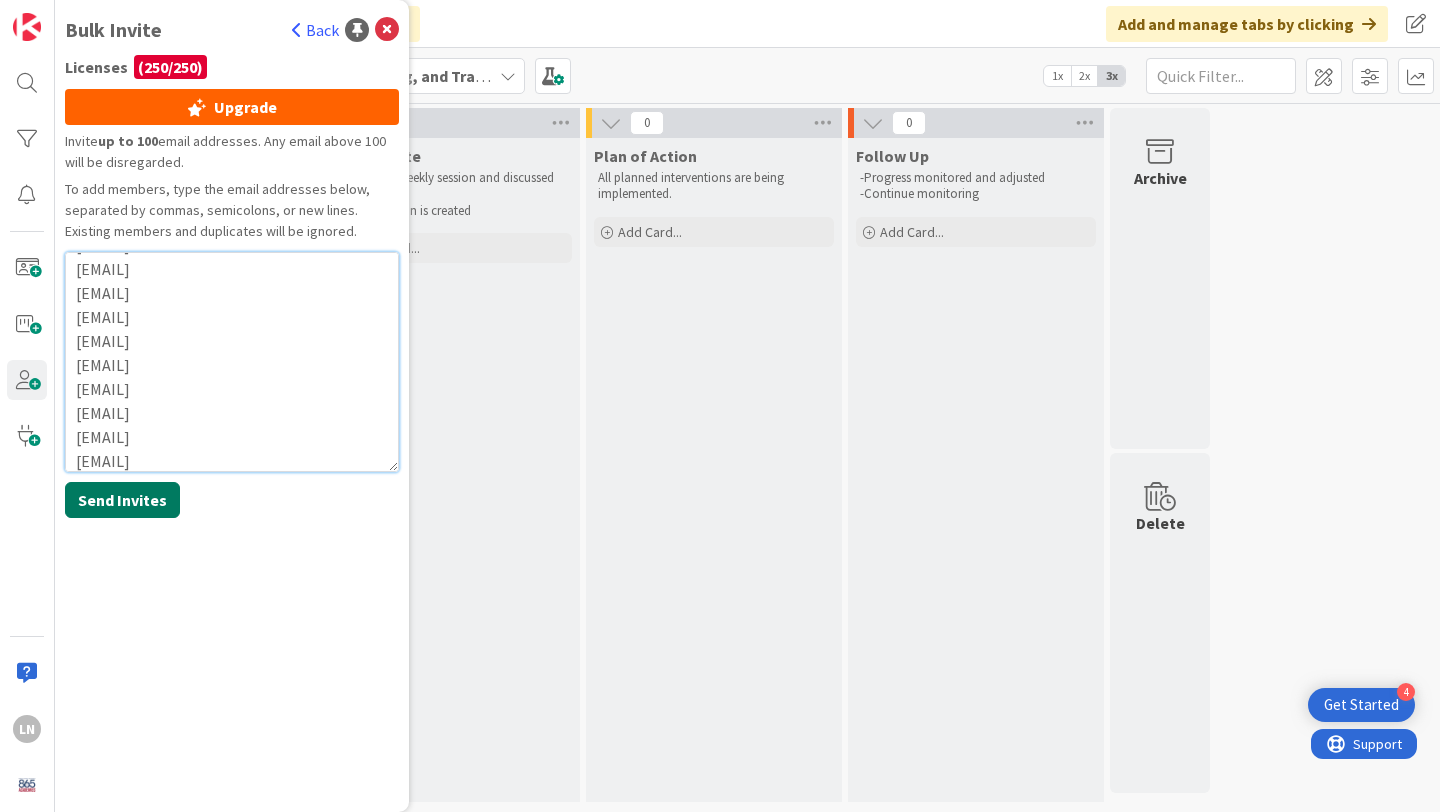type on "[EMAIL]
[EMAIL]
[EMAIL]
[EMAIL]
[EMAIL]
[EMAIL]
[EMAIL]
[EMAIL]
[EMAIL]
[EMAIL]
[EMAIL]
[EMAIL]
[EMAIL]
[EMAIL]
[EMAIL]
[EMAIL]
[EMAIL]
[EMAIL]
[EMAIL]" 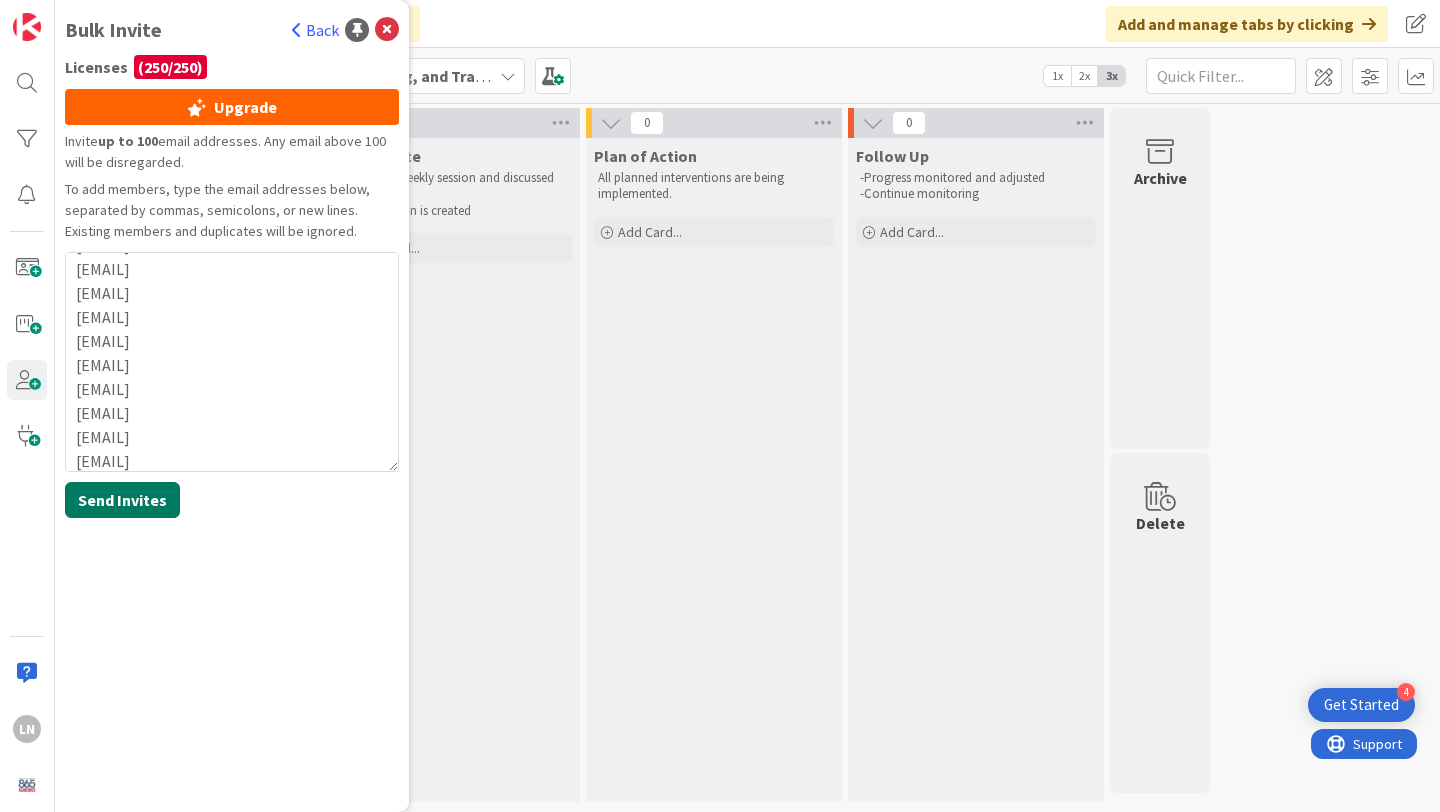 click on "Send Invites" at bounding box center (122, 500) 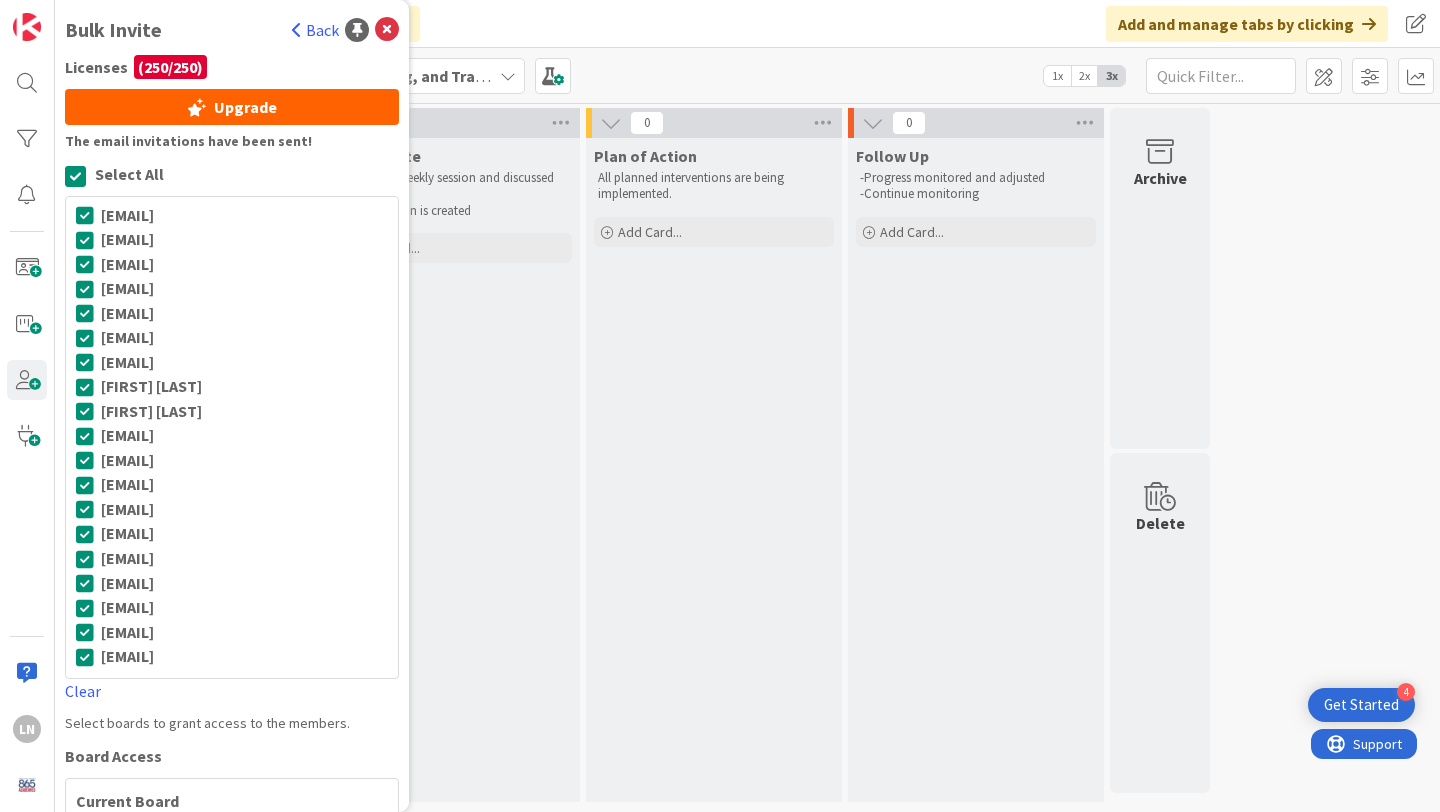 scroll, scrollTop: 41, scrollLeft: 0, axis: vertical 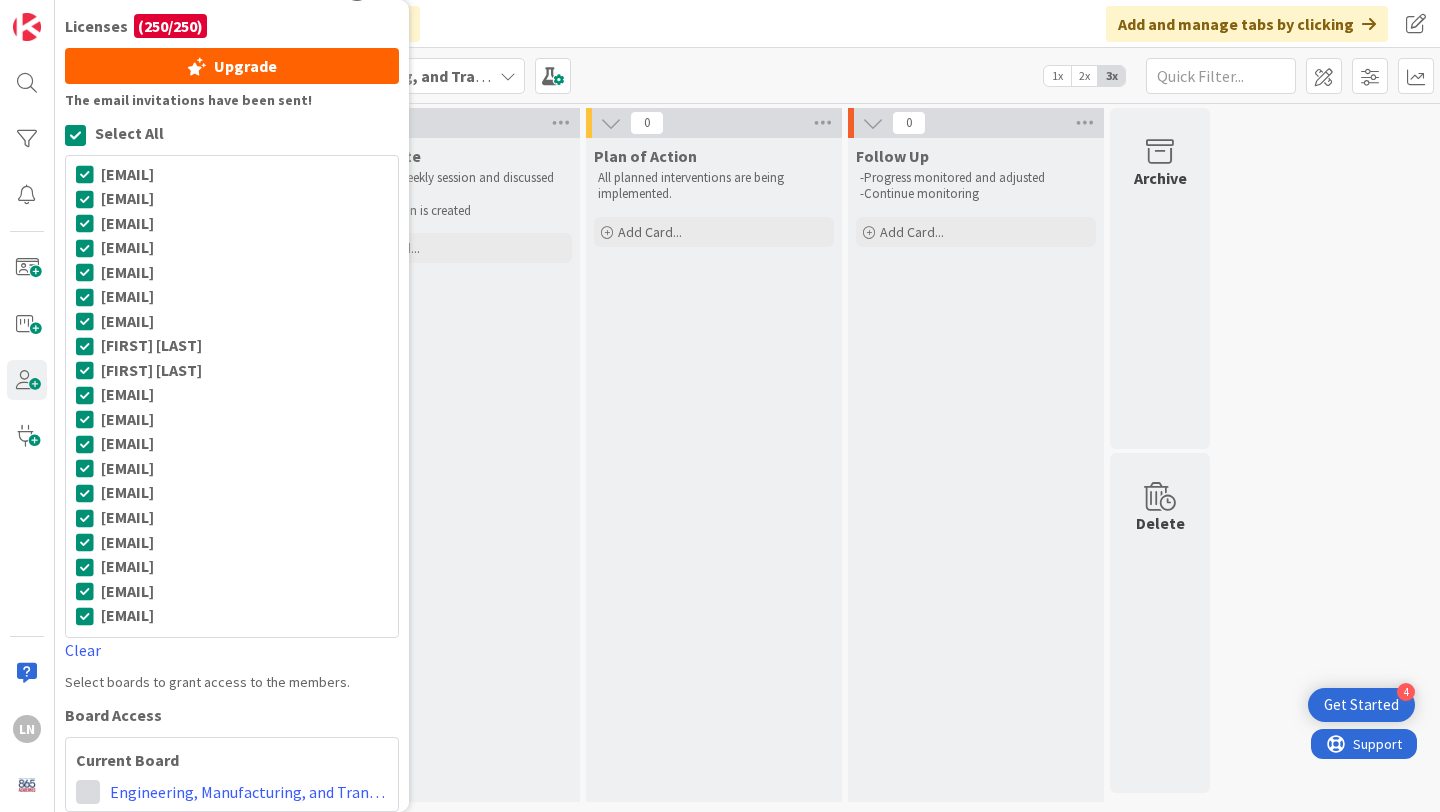 click at bounding box center [88, 792] 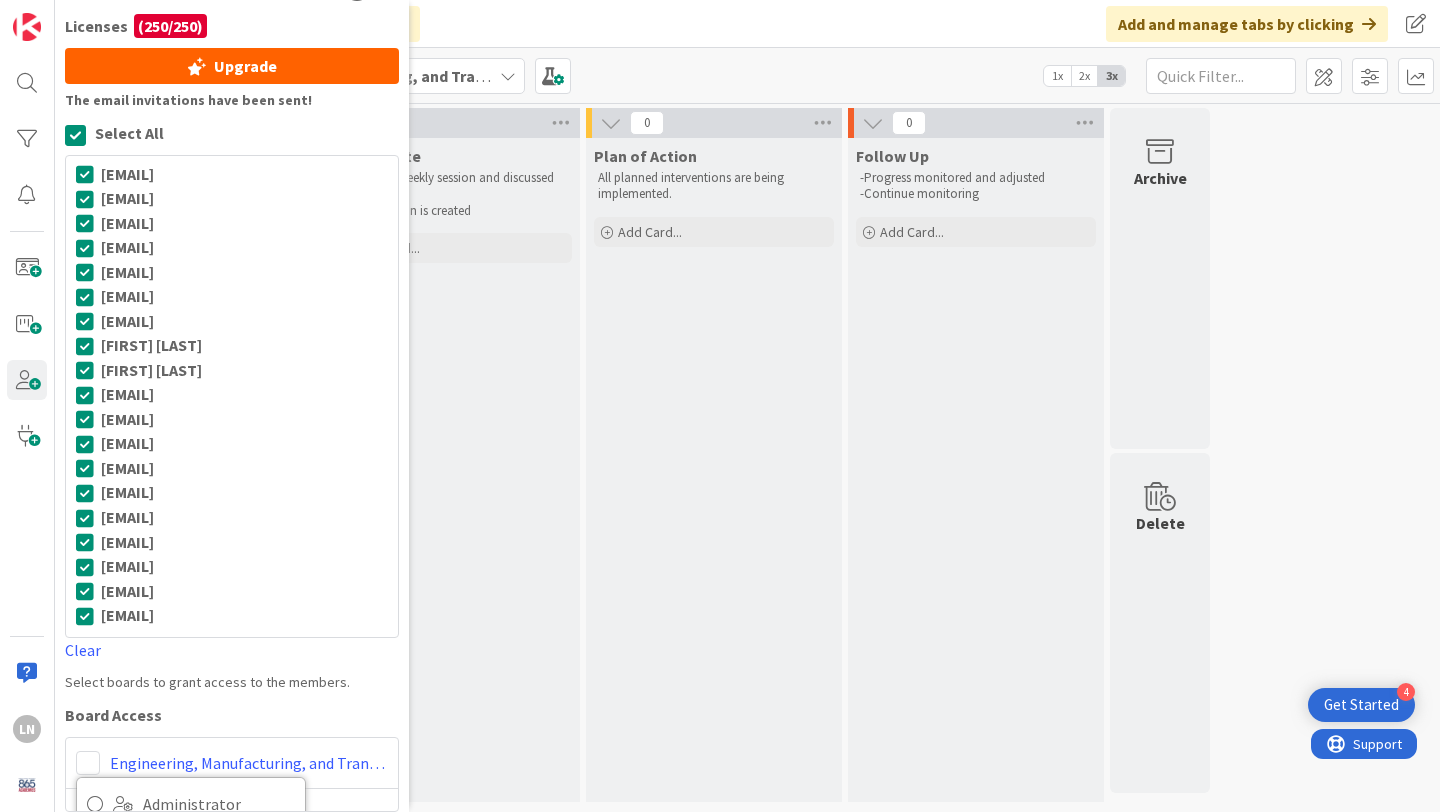scroll, scrollTop: 28, scrollLeft: 0, axis: vertical 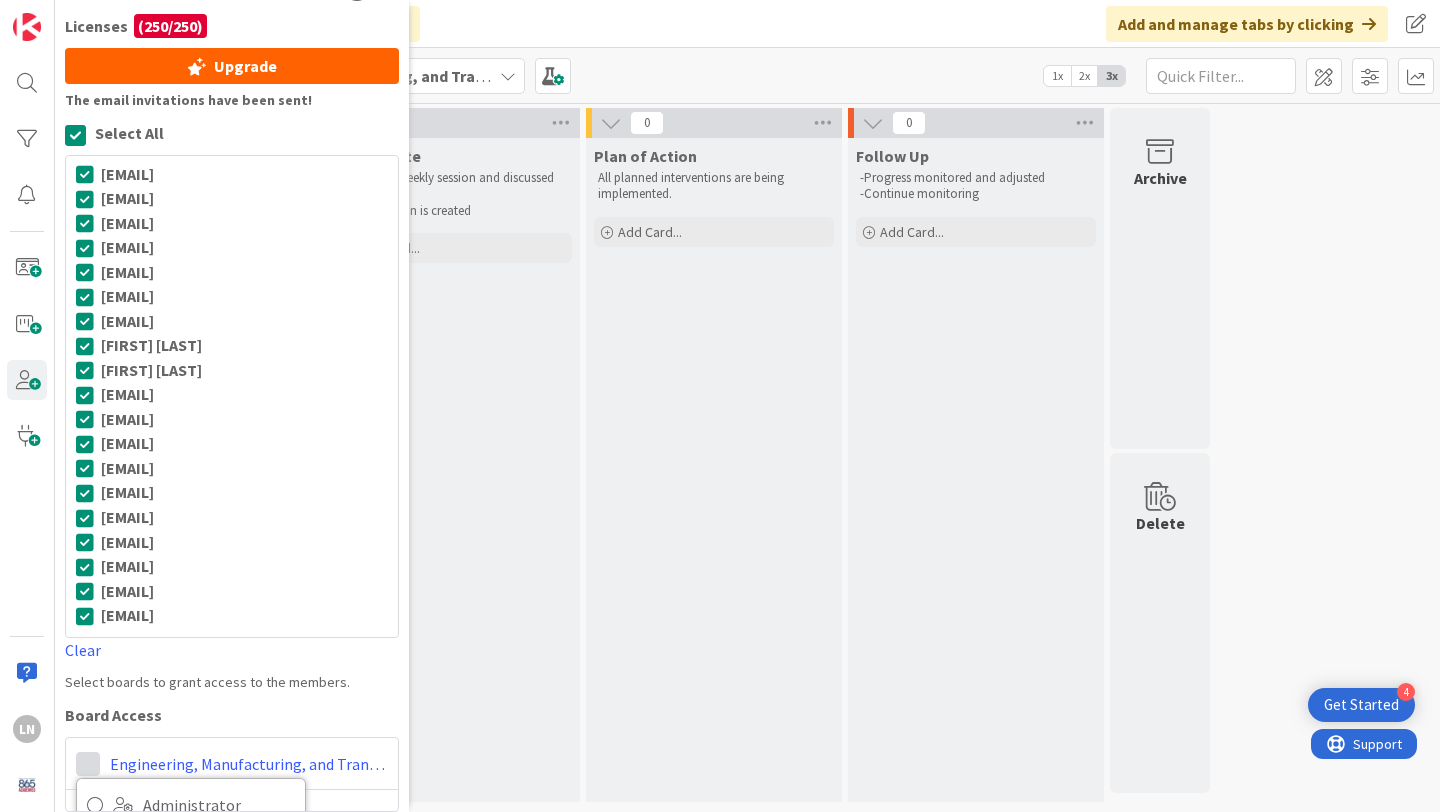 click at bounding box center (88, 764) 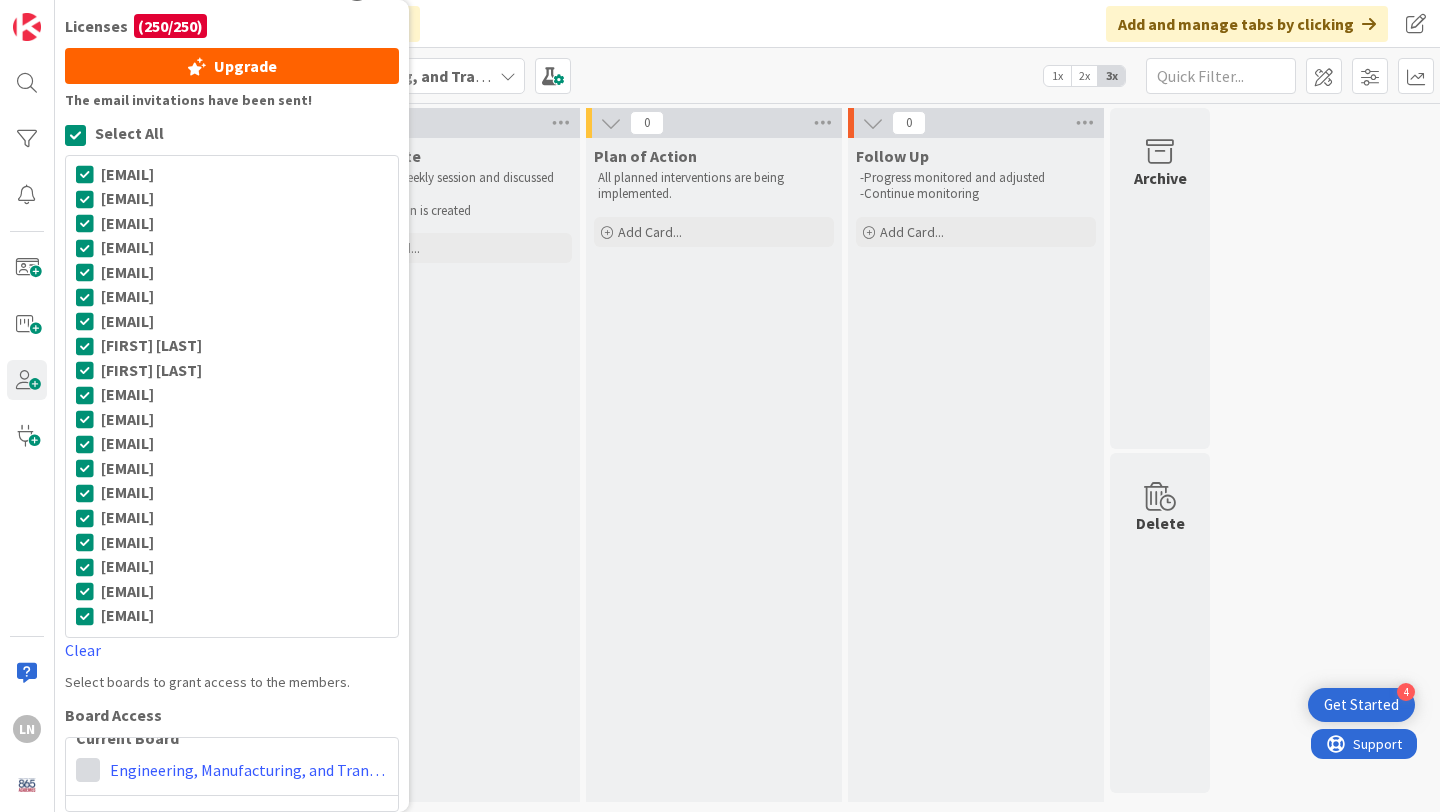 scroll, scrollTop: 11, scrollLeft: 0, axis: vertical 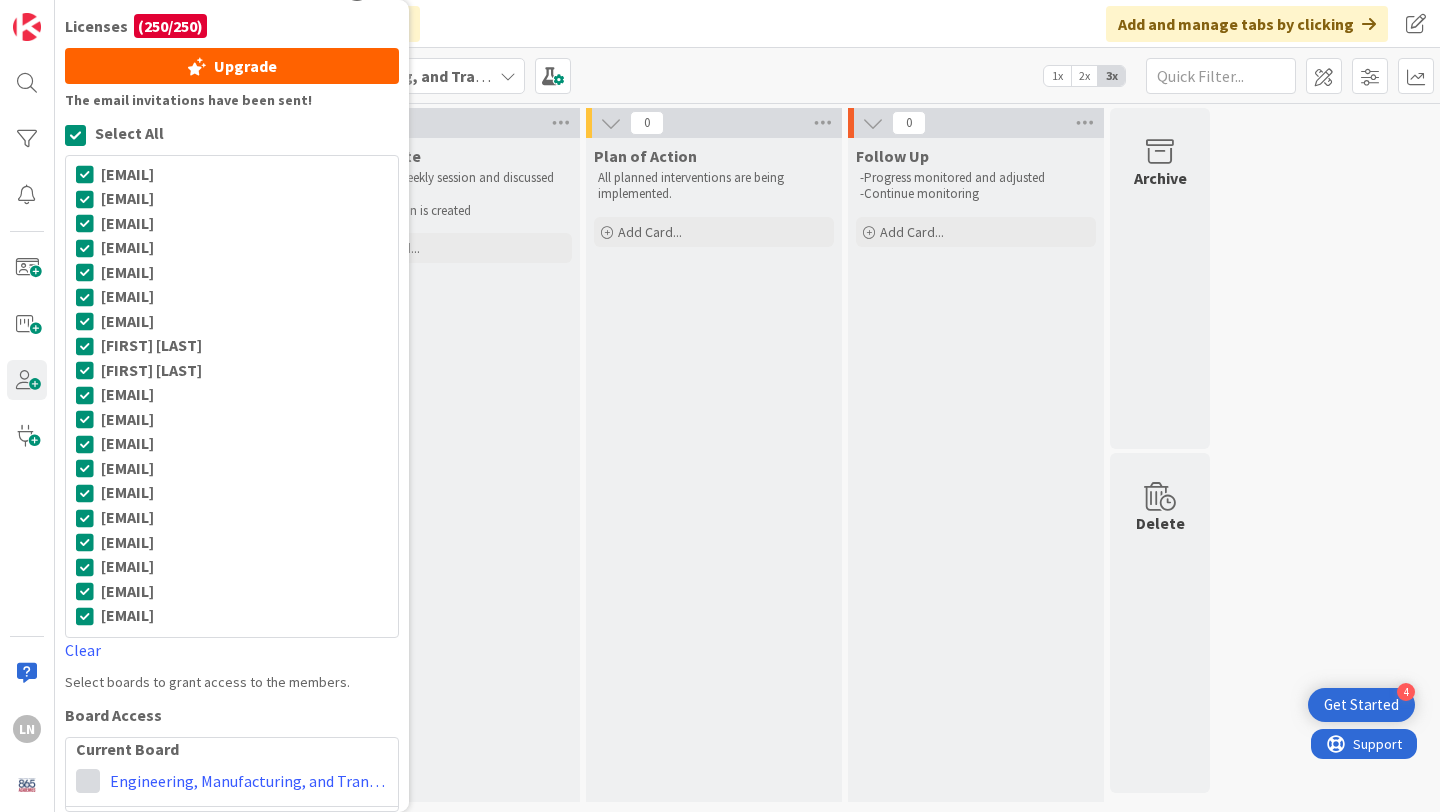 click at bounding box center [88, 781] 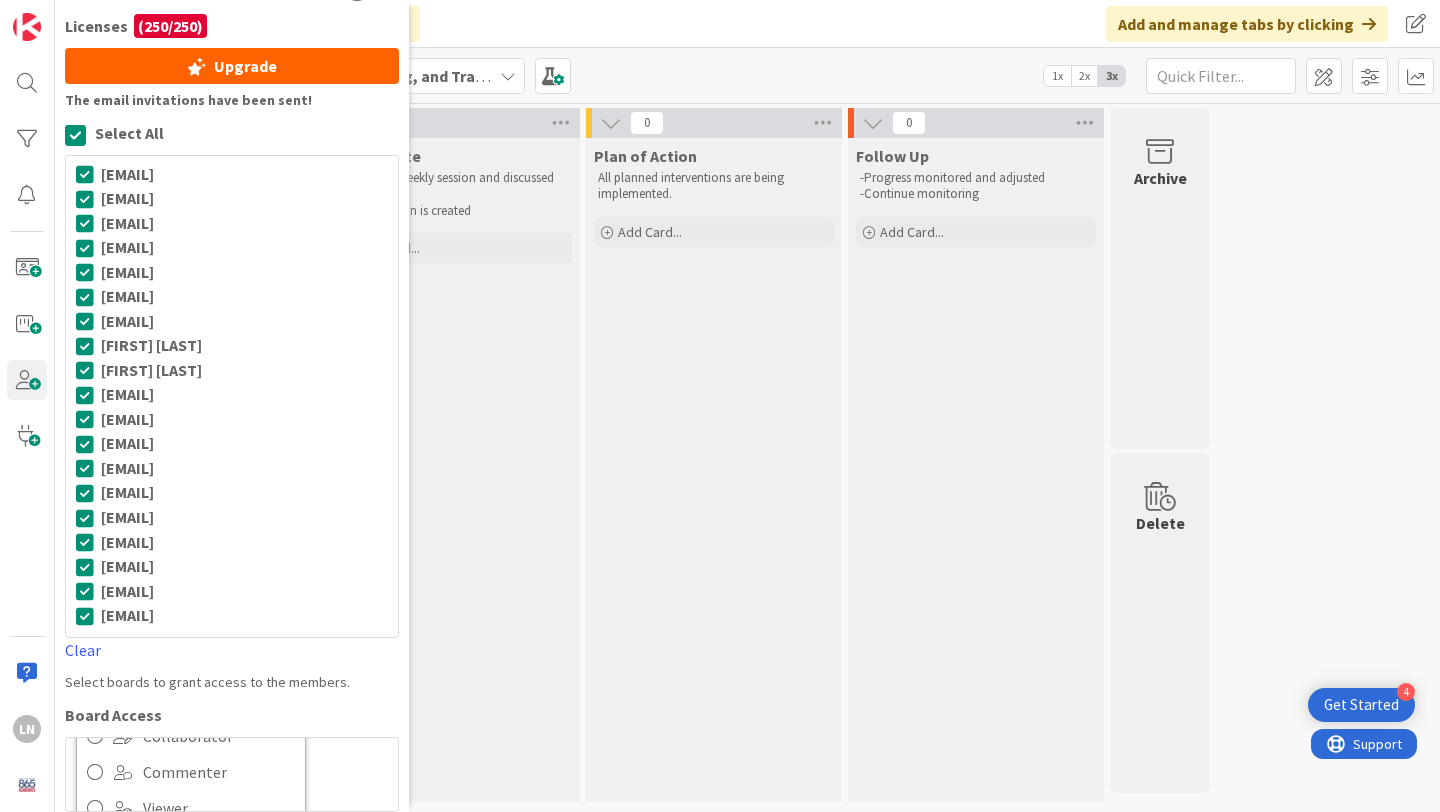 scroll, scrollTop: 146, scrollLeft: 0, axis: vertical 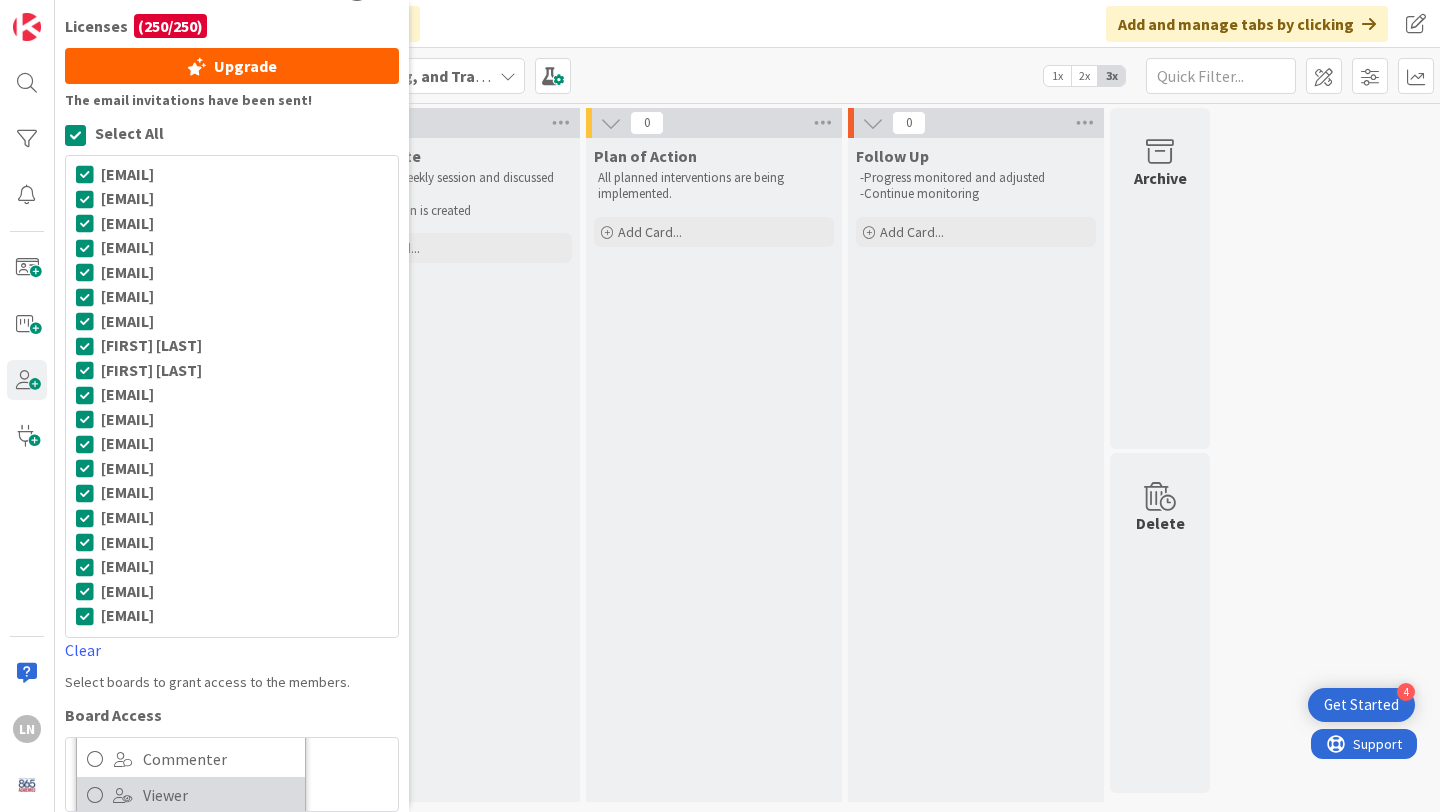 click at bounding box center (95, 795) 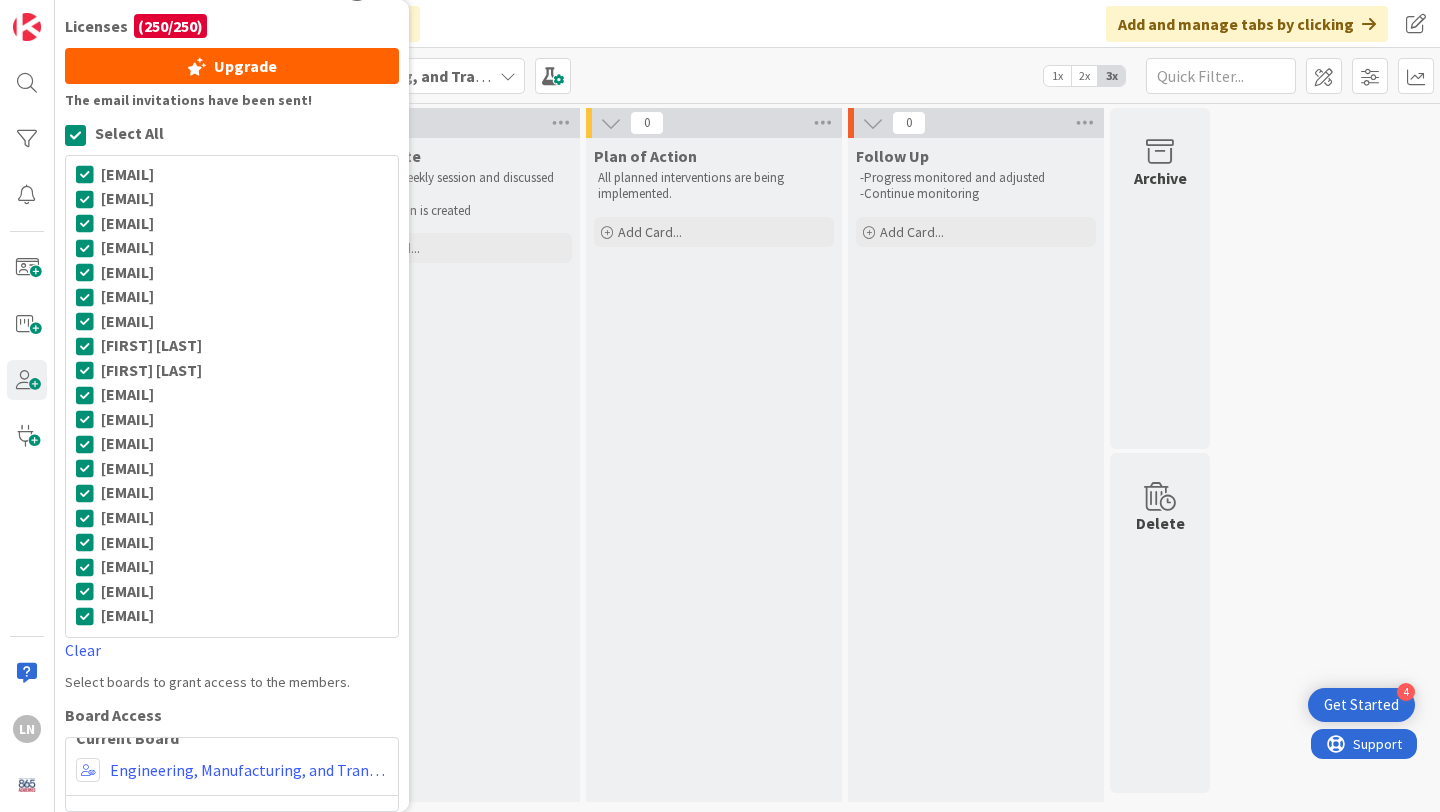 scroll, scrollTop: 11, scrollLeft: 0, axis: vertical 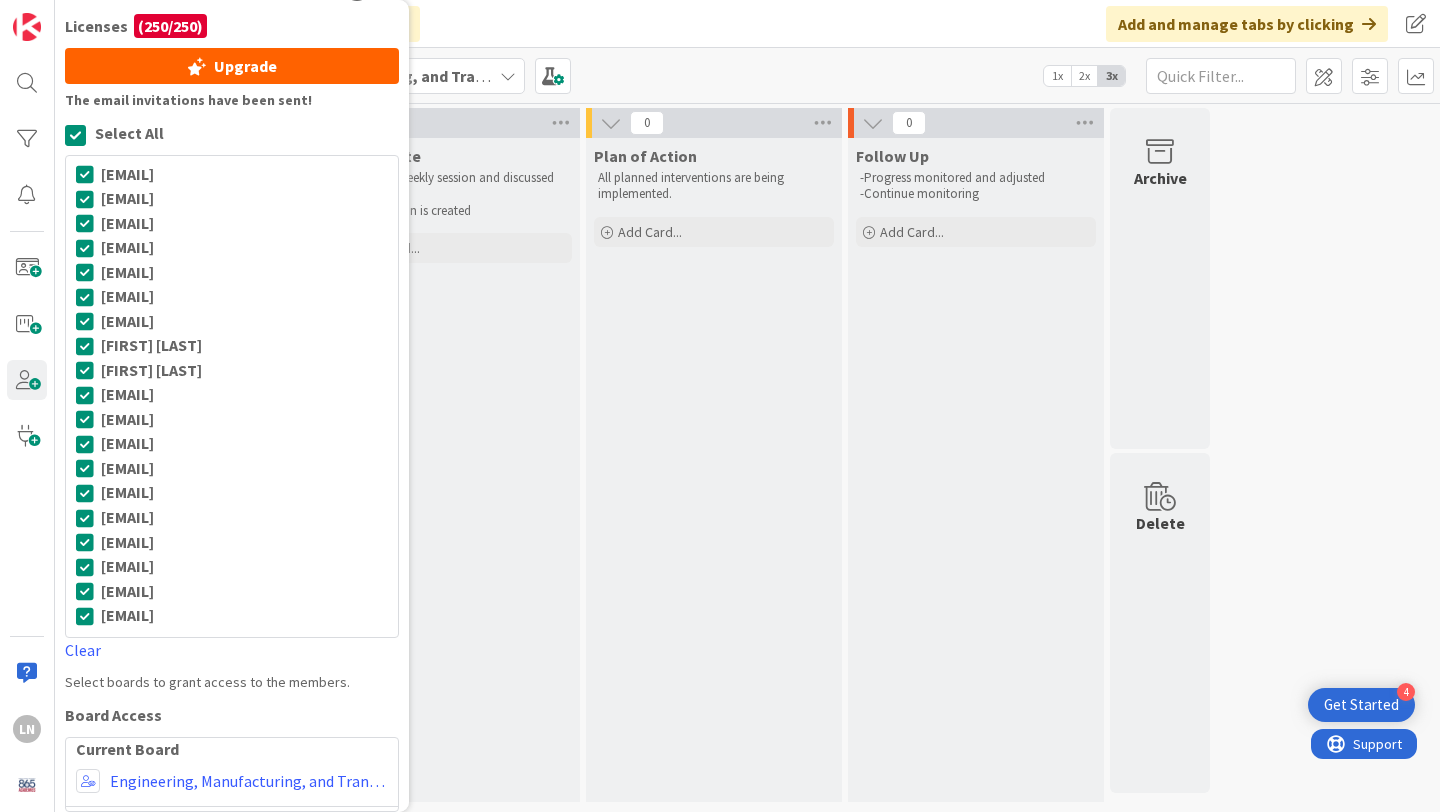 drag, startPoint x: 383, startPoint y: 609, endPoint x: 276, endPoint y: 464, distance: 180.20544 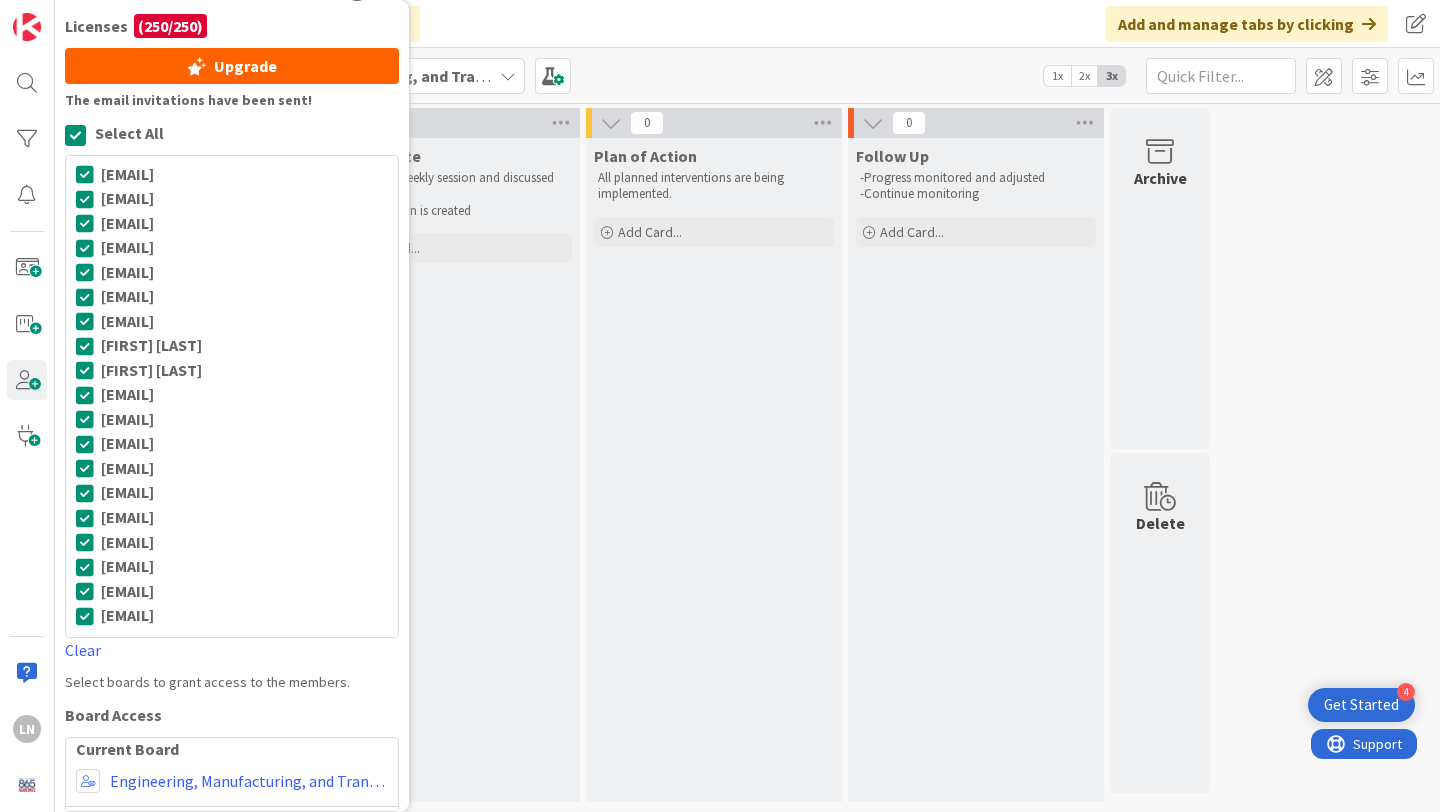 click on "[EMAIL]
[EMAIL]
[EMAIL]
[EMAIL]
[EMAIL]
[EMAIL]
[EMAIL]
[FIRST] [LAST]
[EMAIL]
[EMAIL]
[EMAIL]
[EMAIL]
[EMAIL]
[EMAIL]
[EMAIL]
[EMAIL]
[EMAIL]
[EMAIL]
[EMAIL]" at bounding box center [232, 396] 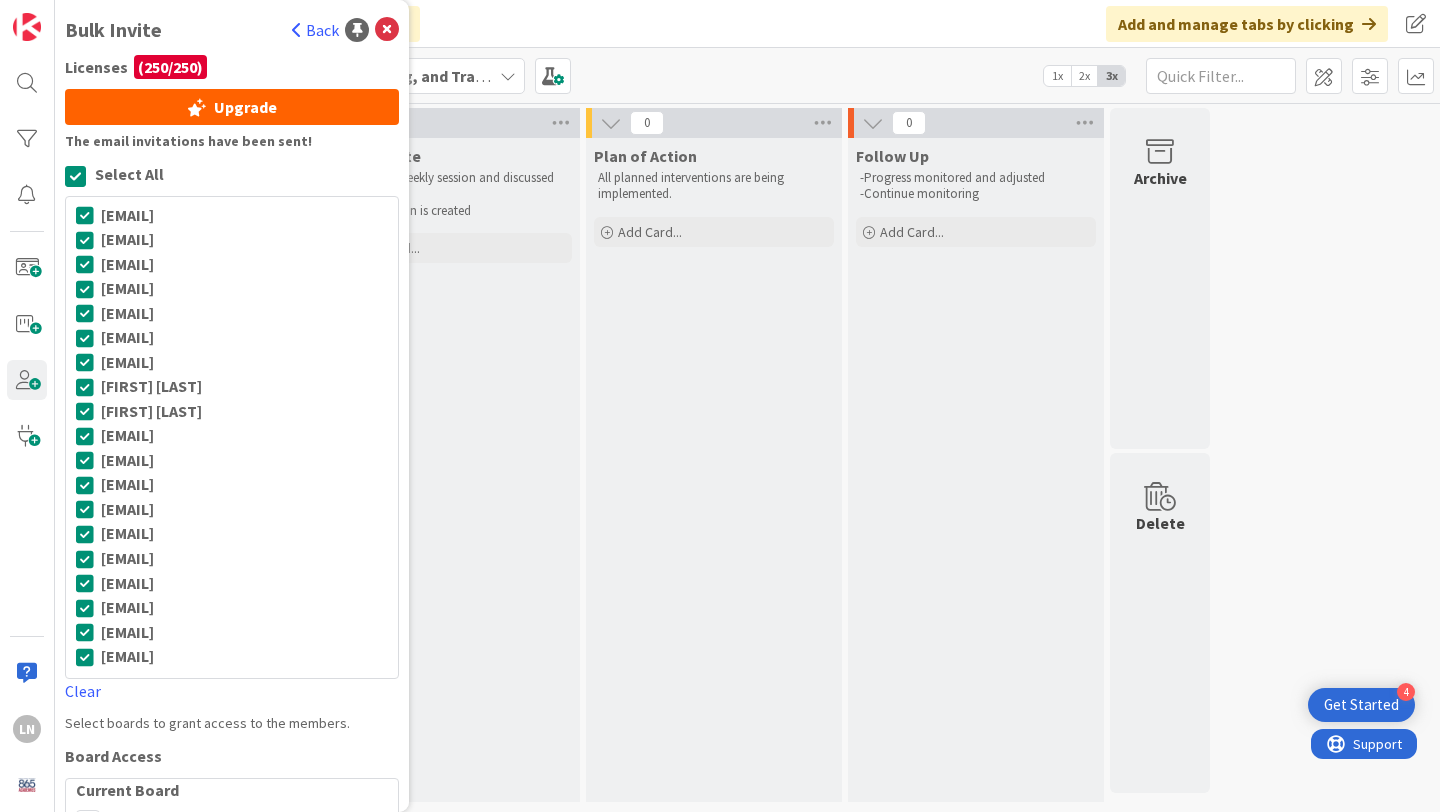 click on "Back" at bounding box center (315, 30) 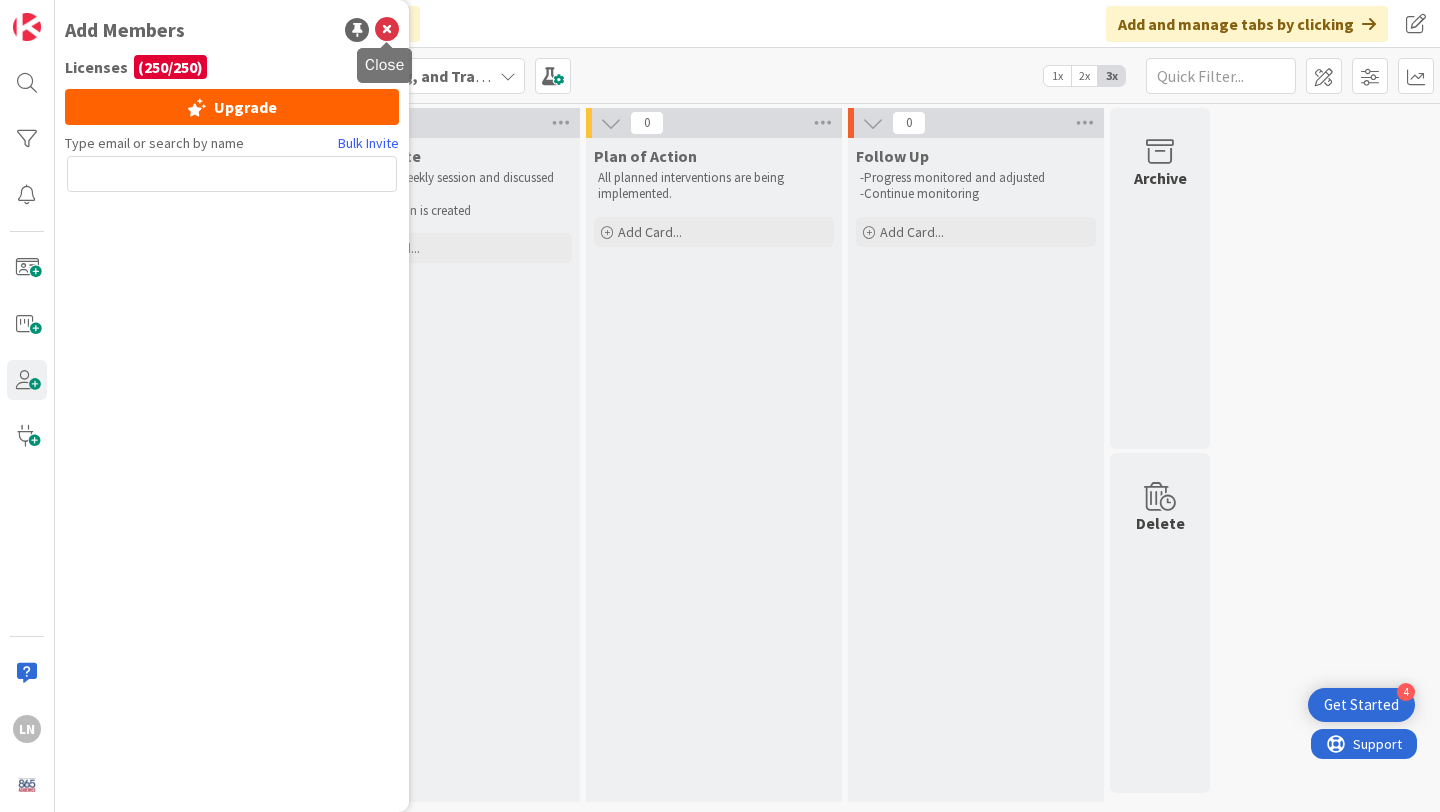 click at bounding box center [387, 30] 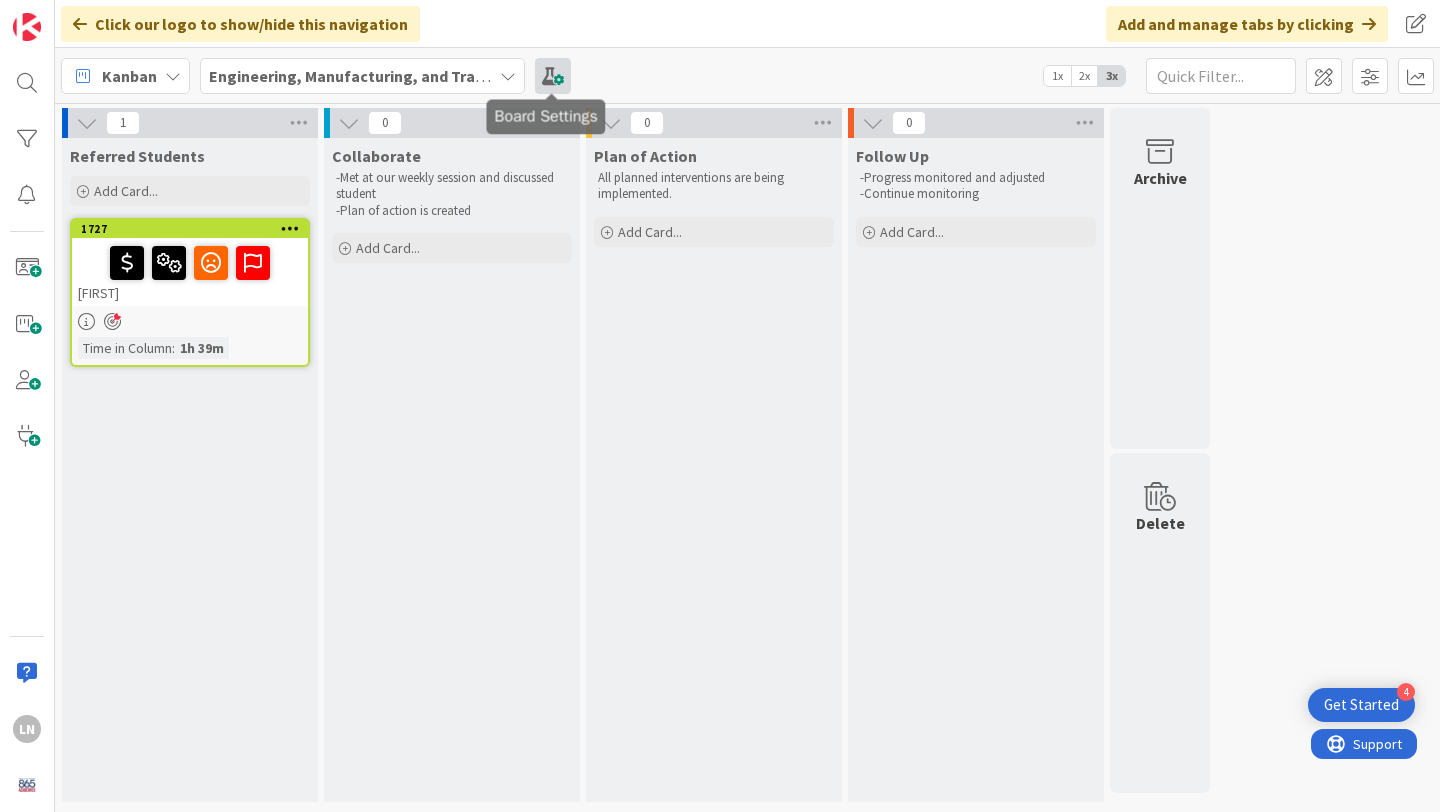 click at bounding box center (553, 76) 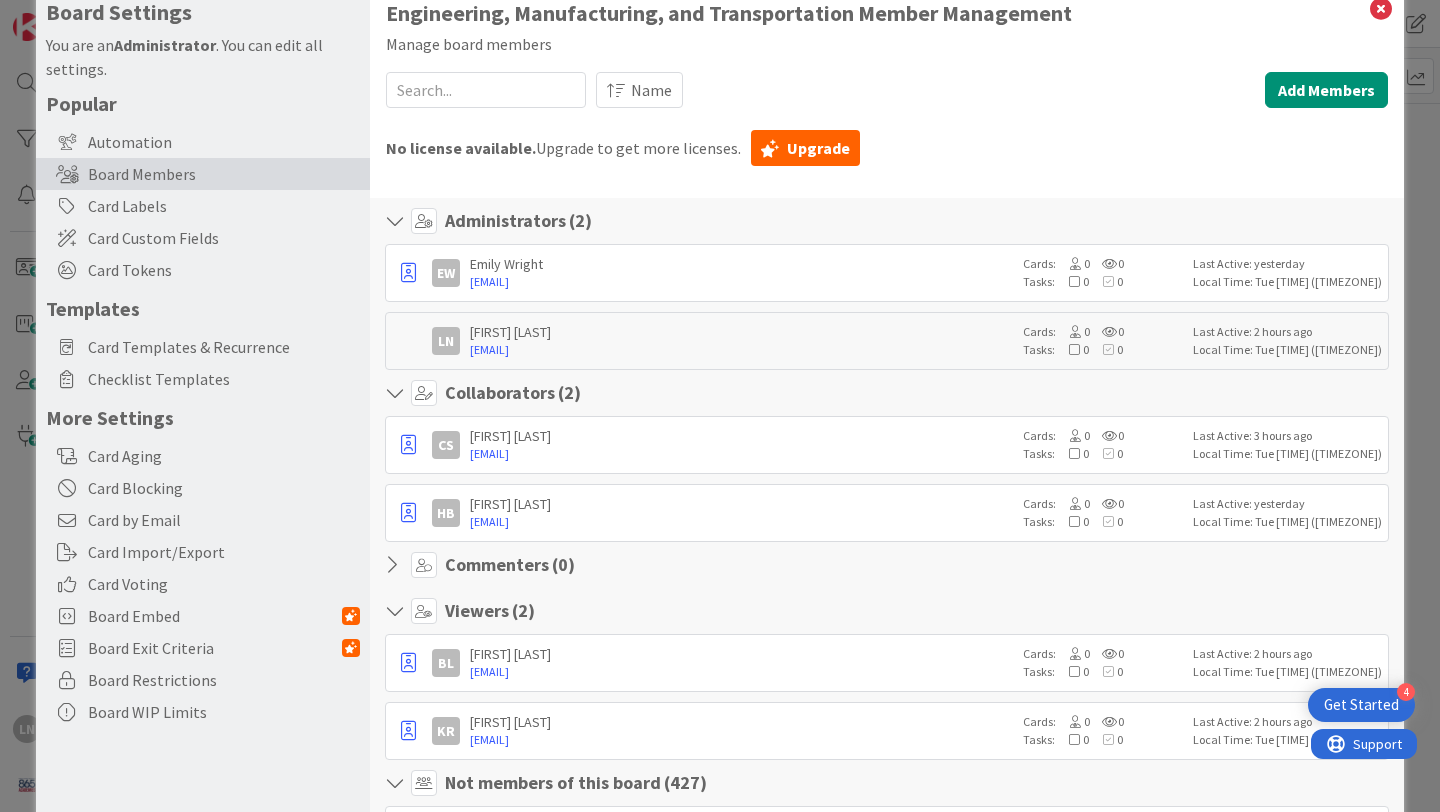 scroll, scrollTop: 0, scrollLeft: 0, axis: both 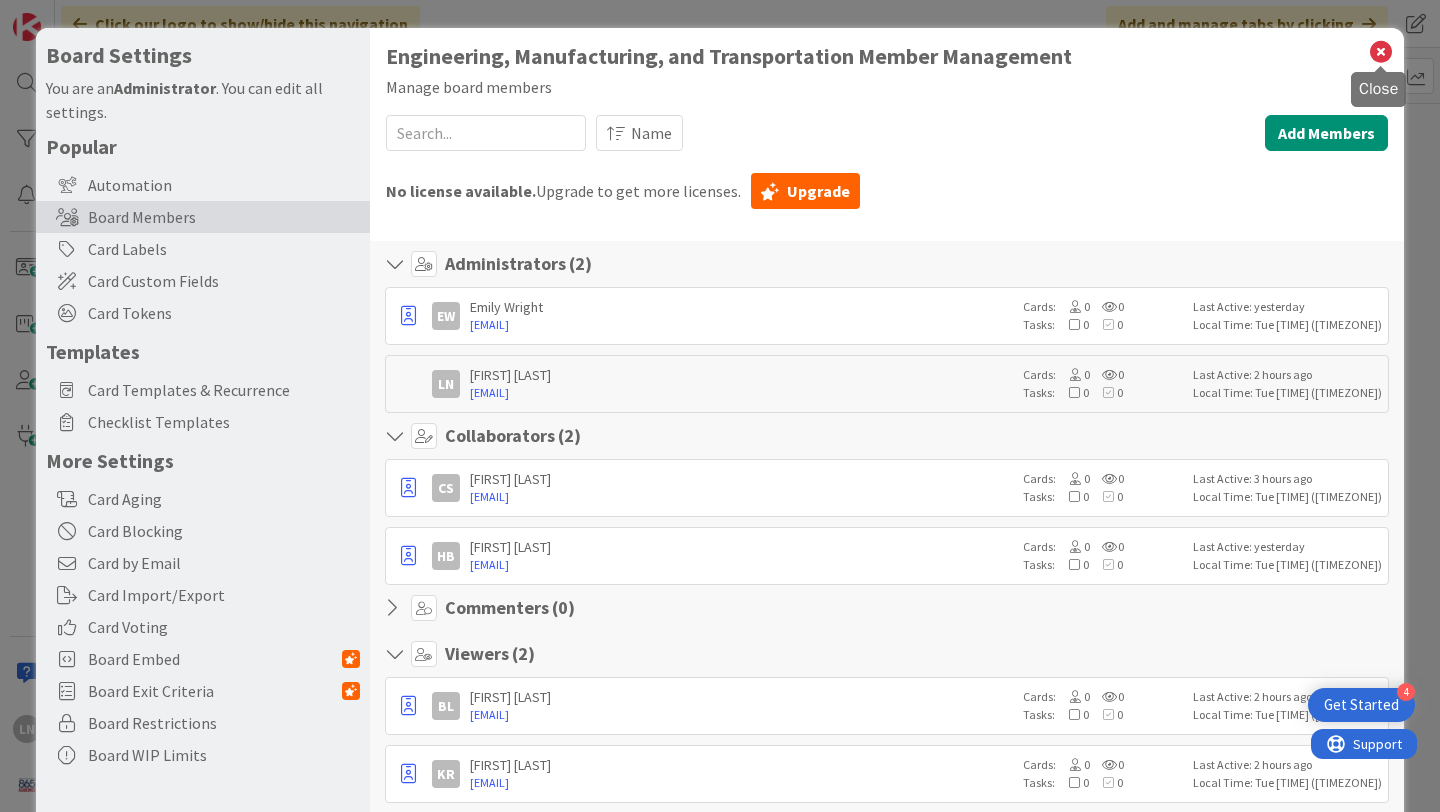 click at bounding box center (1381, 52) 